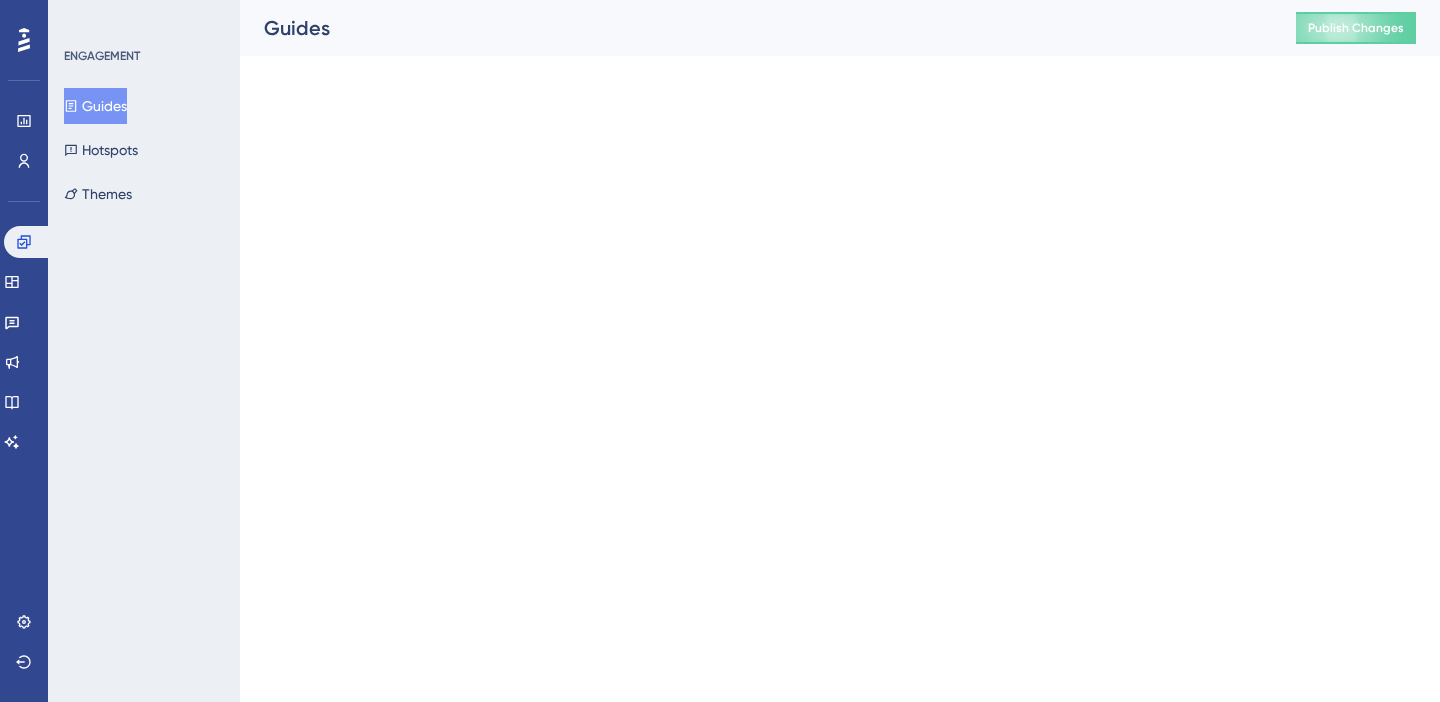 scroll, scrollTop: 0, scrollLeft: 0, axis: both 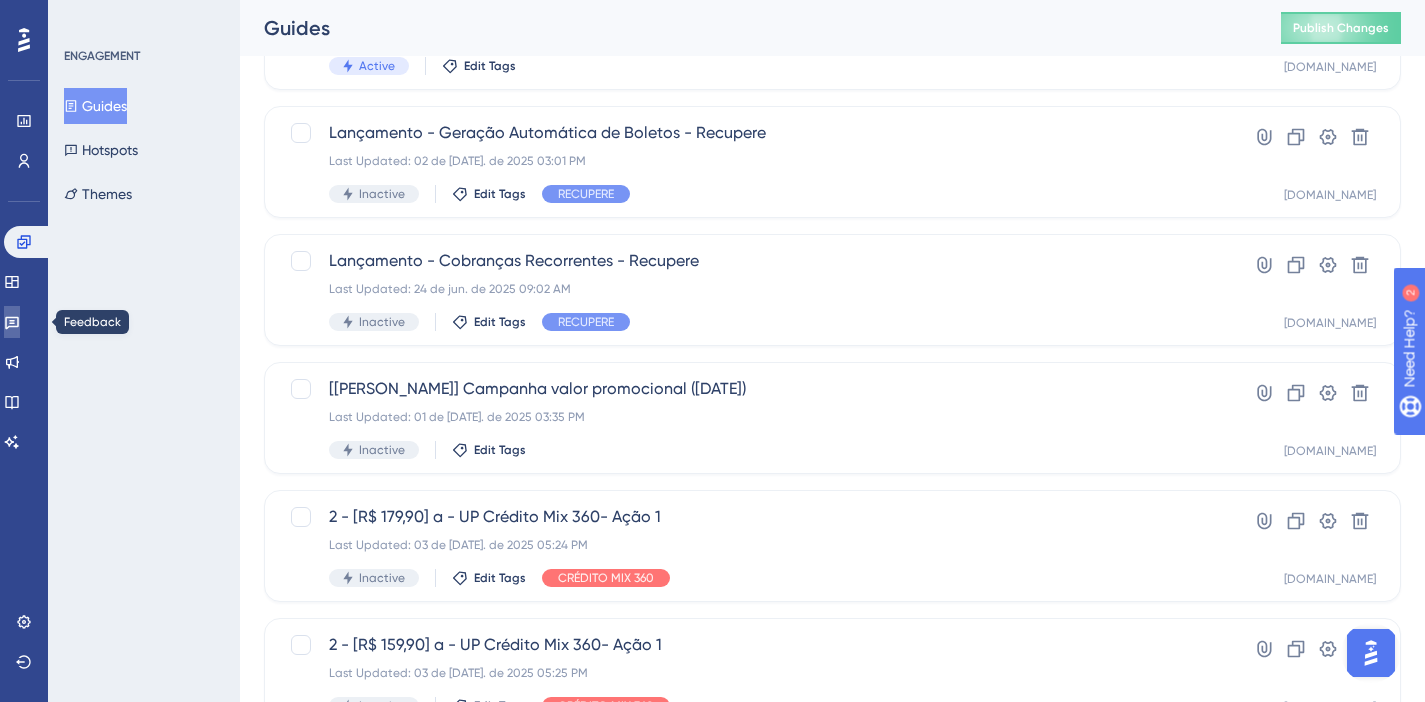 click 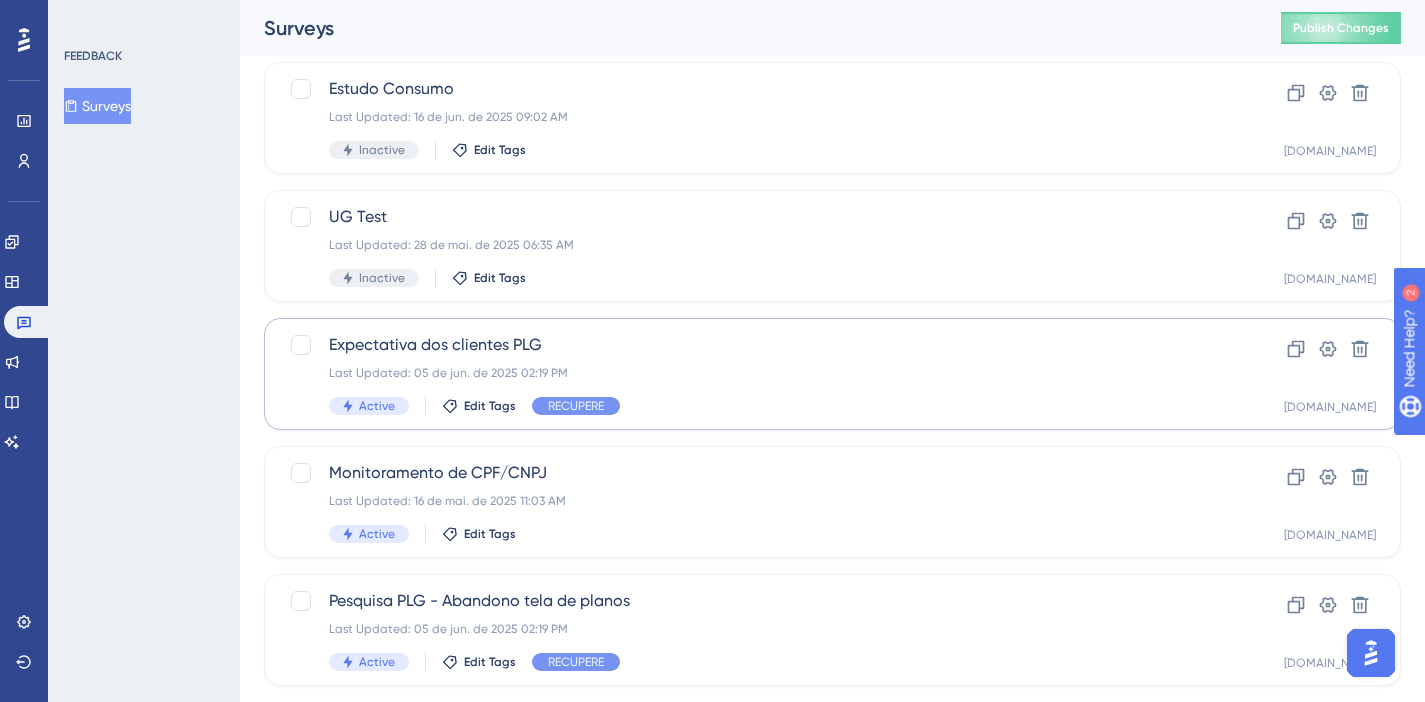 scroll, scrollTop: 142, scrollLeft: 0, axis: vertical 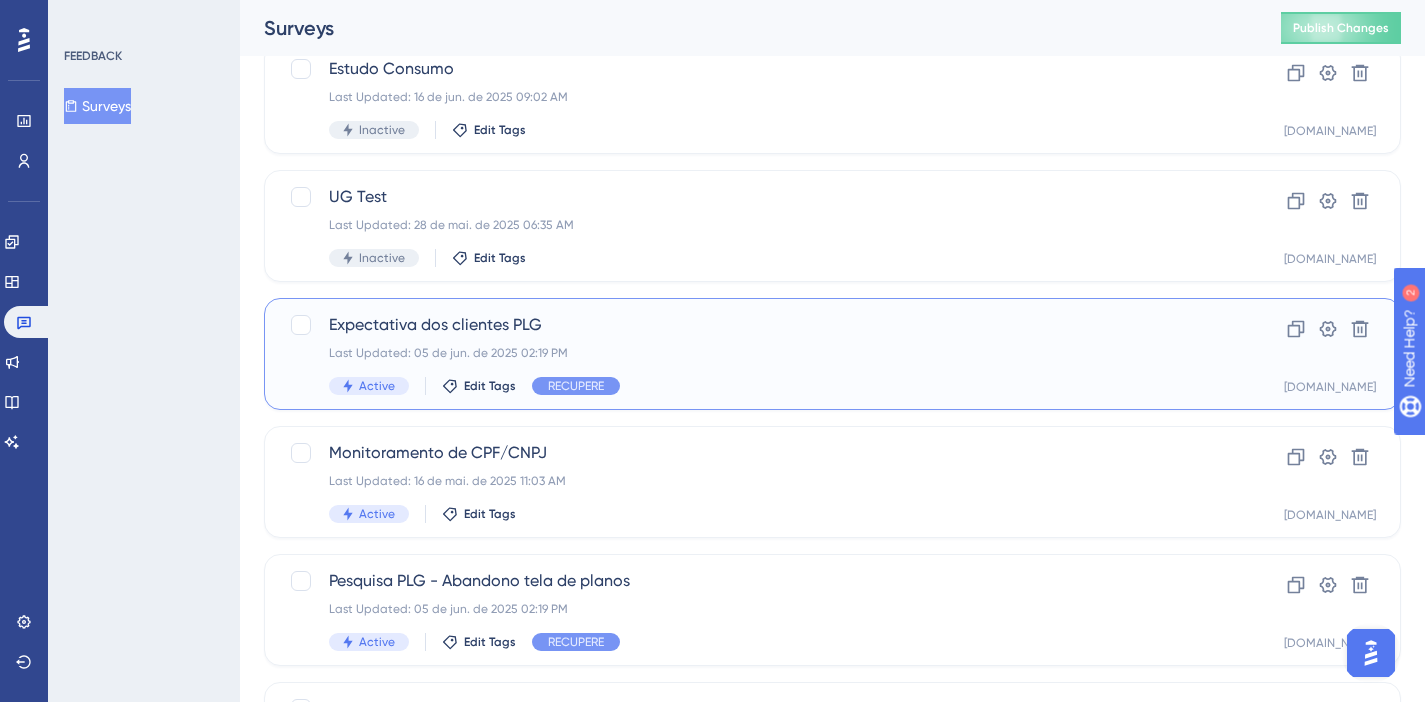 click on "Active Edit Tags RECUPERE" at bounding box center [752, 386] 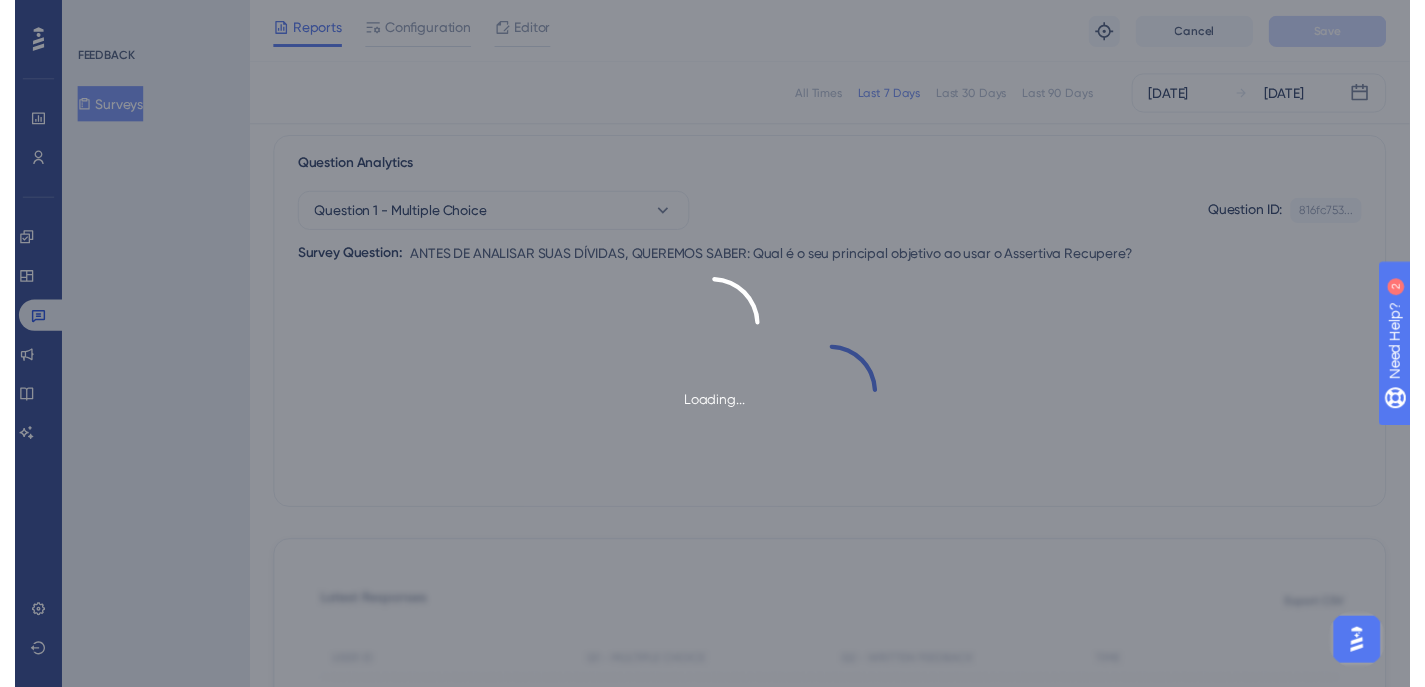 scroll, scrollTop: 0, scrollLeft: 0, axis: both 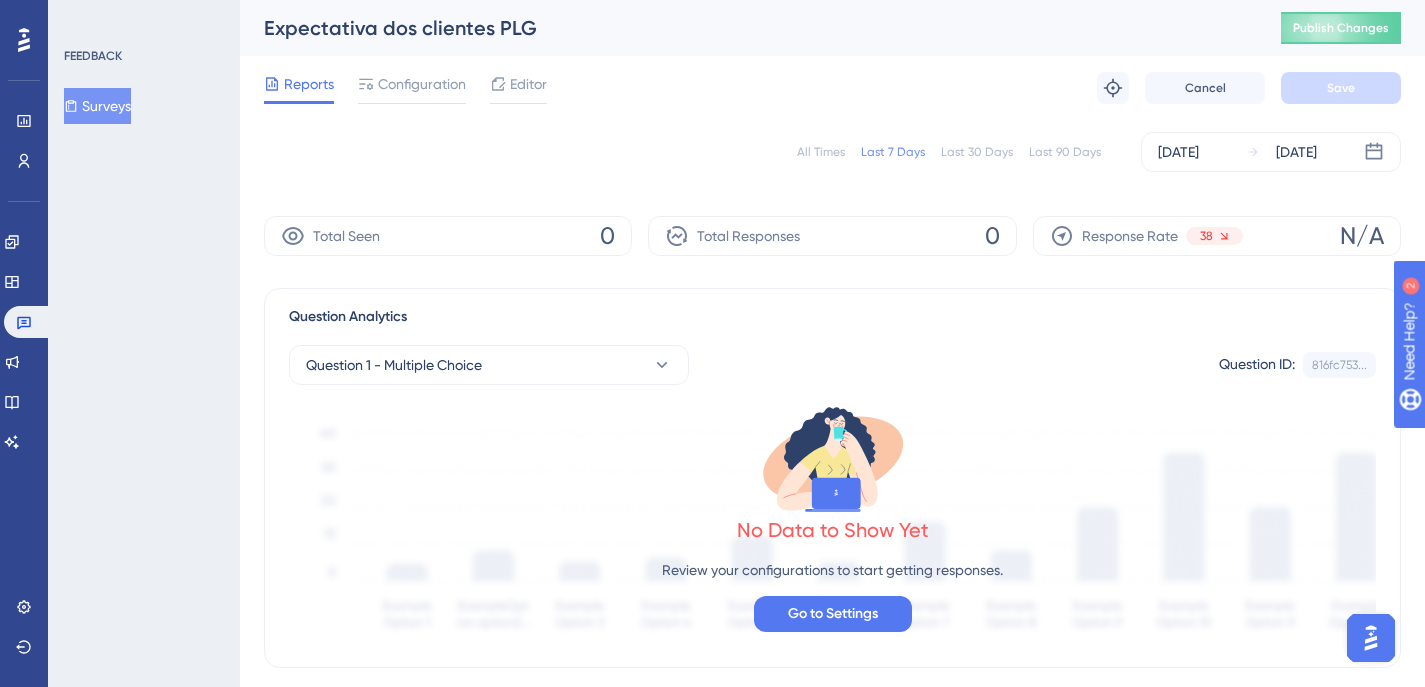 click on "All Times" at bounding box center [821, 152] 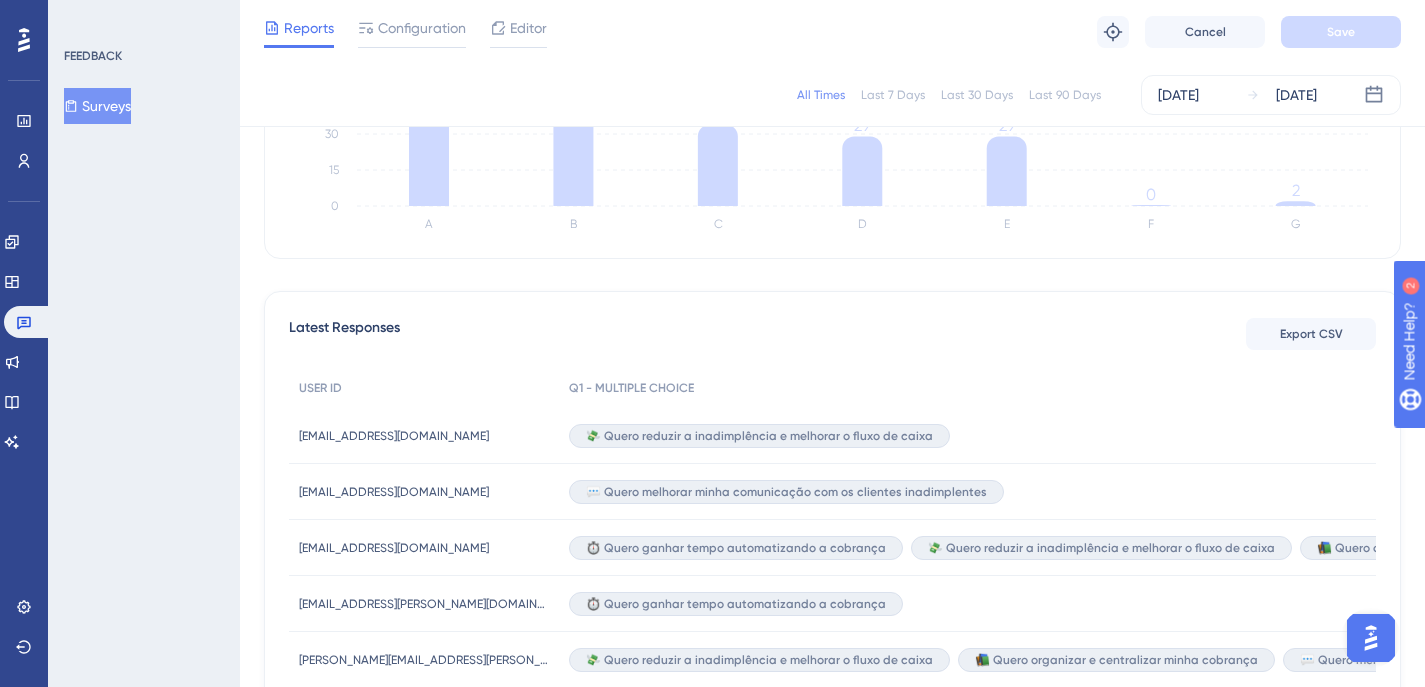 scroll, scrollTop: 509, scrollLeft: 0, axis: vertical 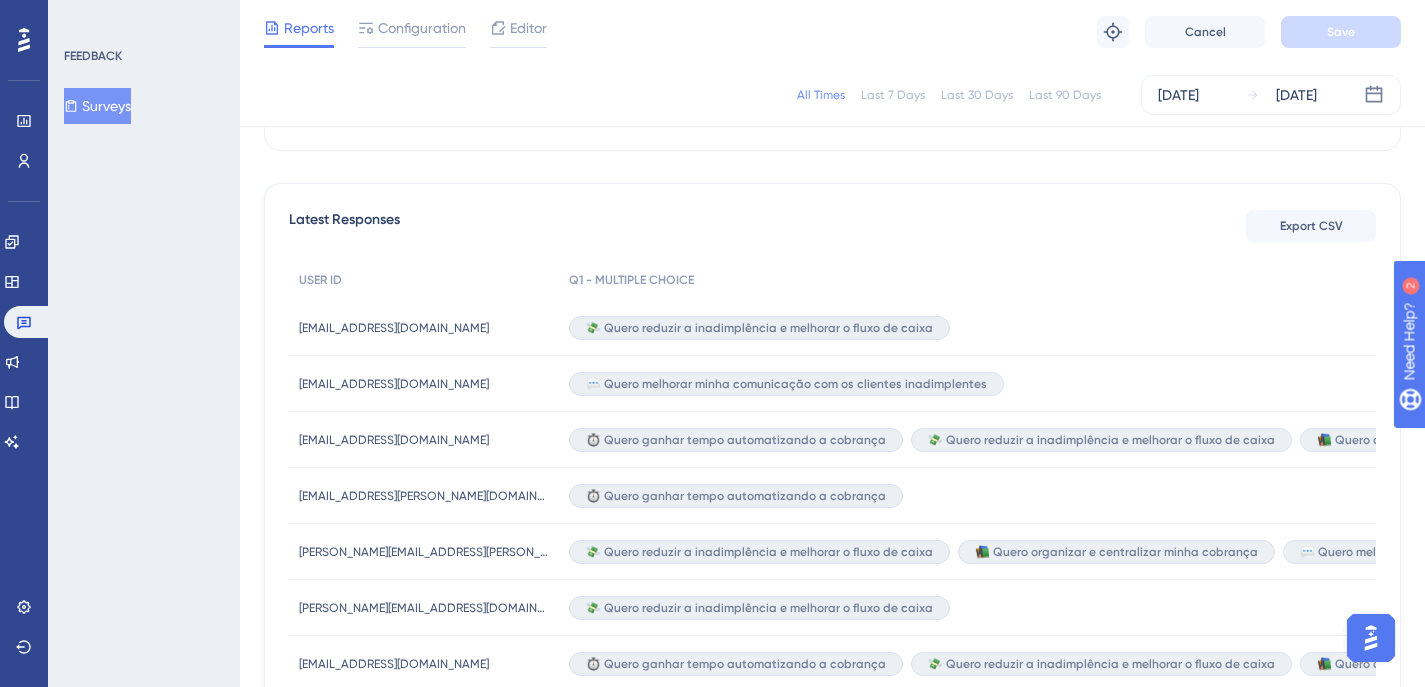 click on "💸 Quero reduzir a inadimplência e melhorar o fluxo de caixa" at bounding box center (759, 328) 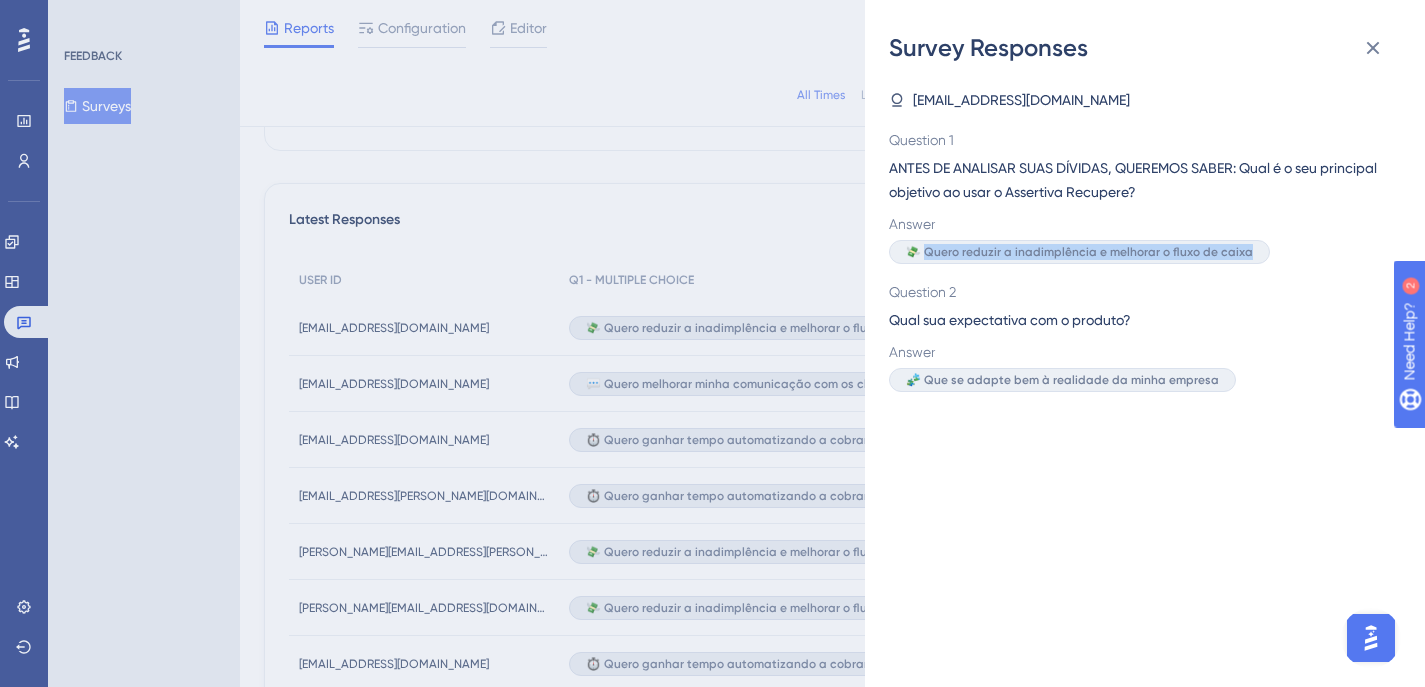 drag, startPoint x: 923, startPoint y: 252, endPoint x: 1245, endPoint y: 255, distance: 322.01398 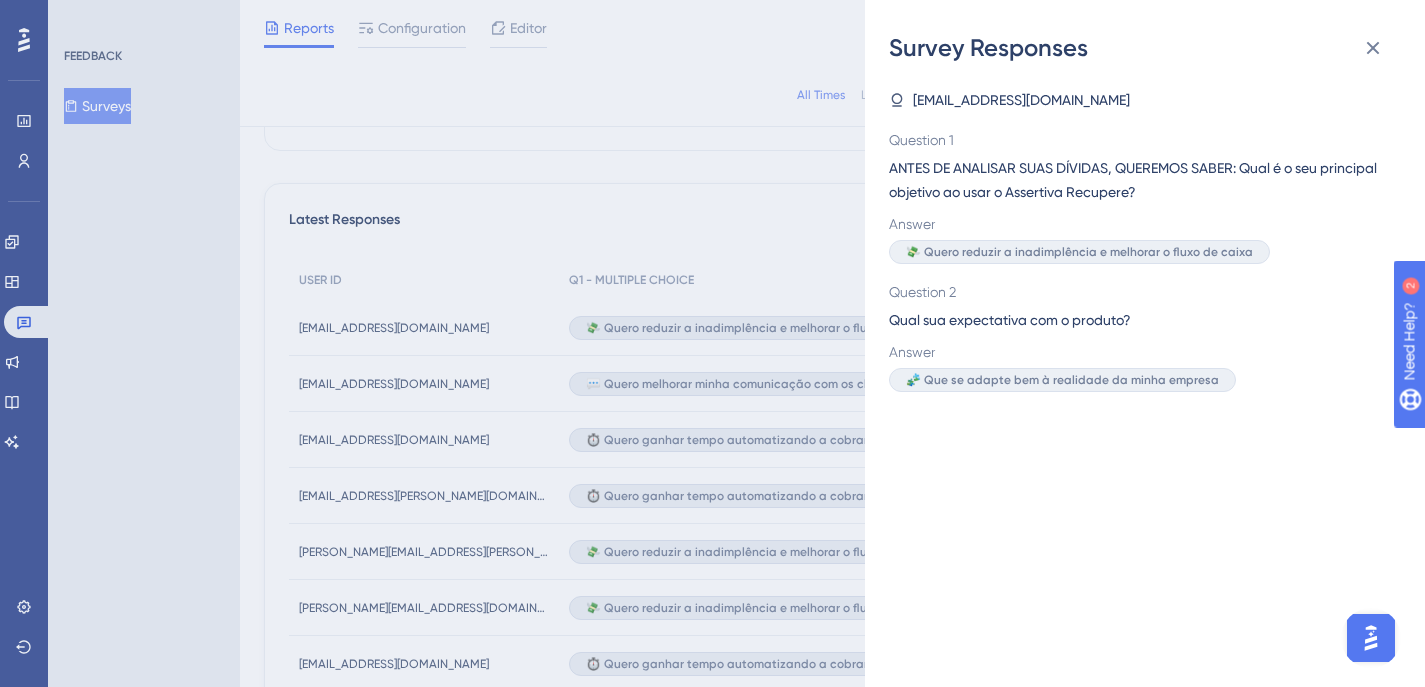 click on "Survey Responses [EMAIL_ADDRESS][DOMAIN_NAME] Question 1 ANTES DE ANALISAR SUAS DÍVIDAS, QUEREMOS SABER:
Qual é o seu principal objetivo ao usar o Assertiva Recupere?  Answer 💸 Quero reduzir a inadimplência e melhorar o fluxo de caixa Question 2 Qual sua expectativa com o produto? Answer 🧩 Que se adapte bem à realidade da minha empresa" at bounding box center [712, 343] 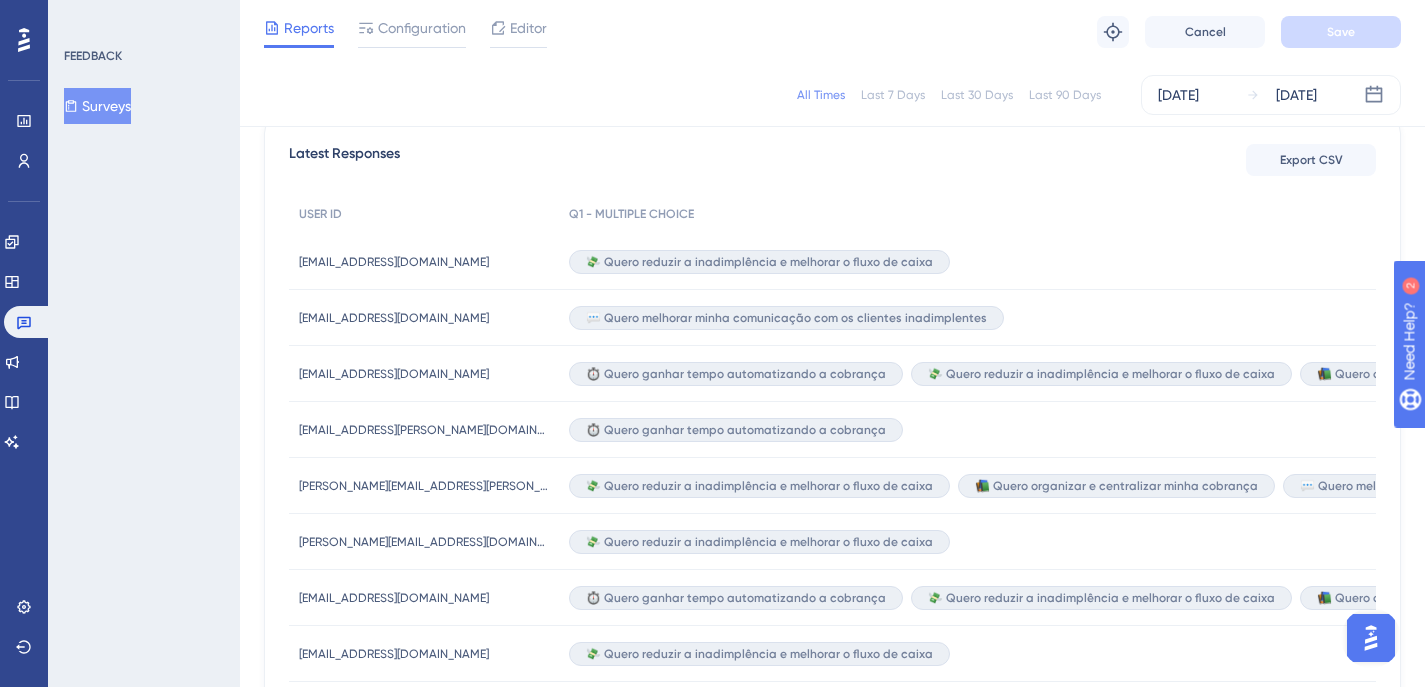 scroll, scrollTop: 623, scrollLeft: 0, axis: vertical 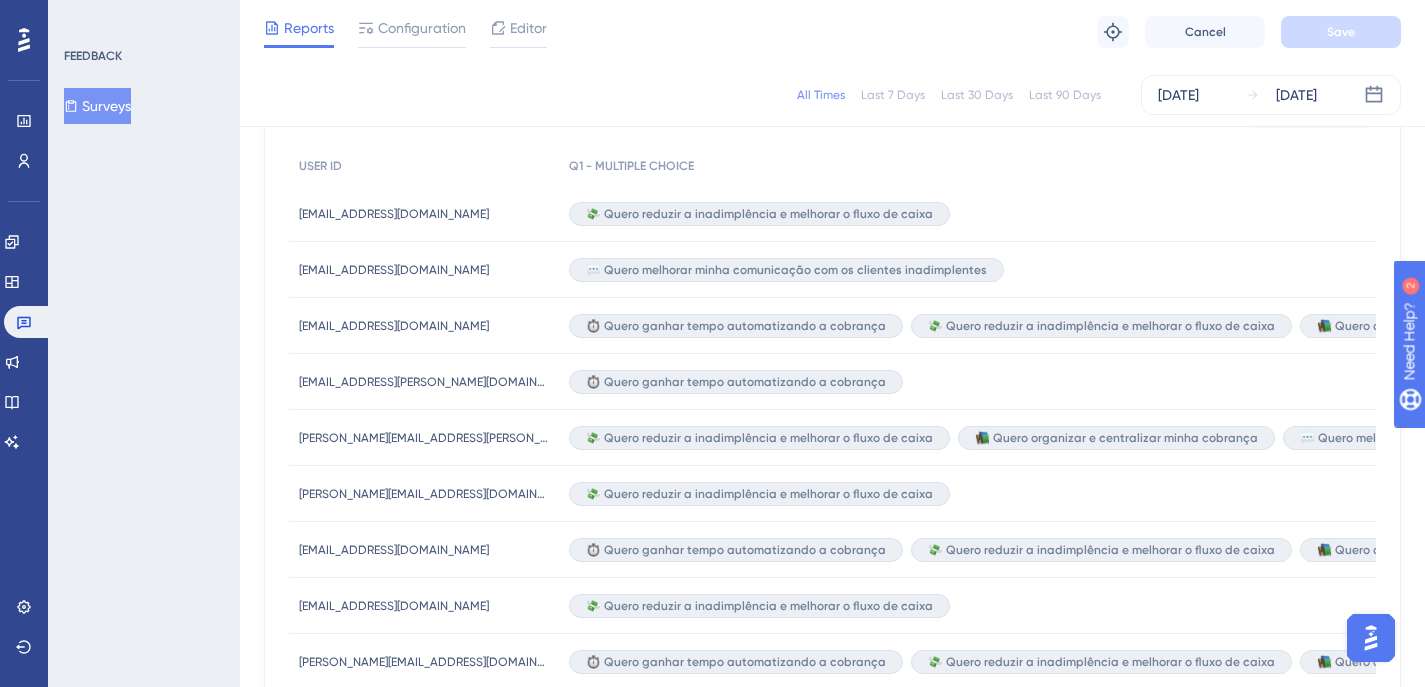 click on "💸 Quero reduzir a inadimplência e melhorar o fluxo de caixa 📚 Quero organizar e centralizar minha cobrança 💬 Quero melhorar minha comunicação com os clientes inadimplentes 🧠 Quero entender melhor o comportamento dos meus devedores ⏱️ Quero ganhar tempo automatizando a cobrança" at bounding box center [1560, 438] 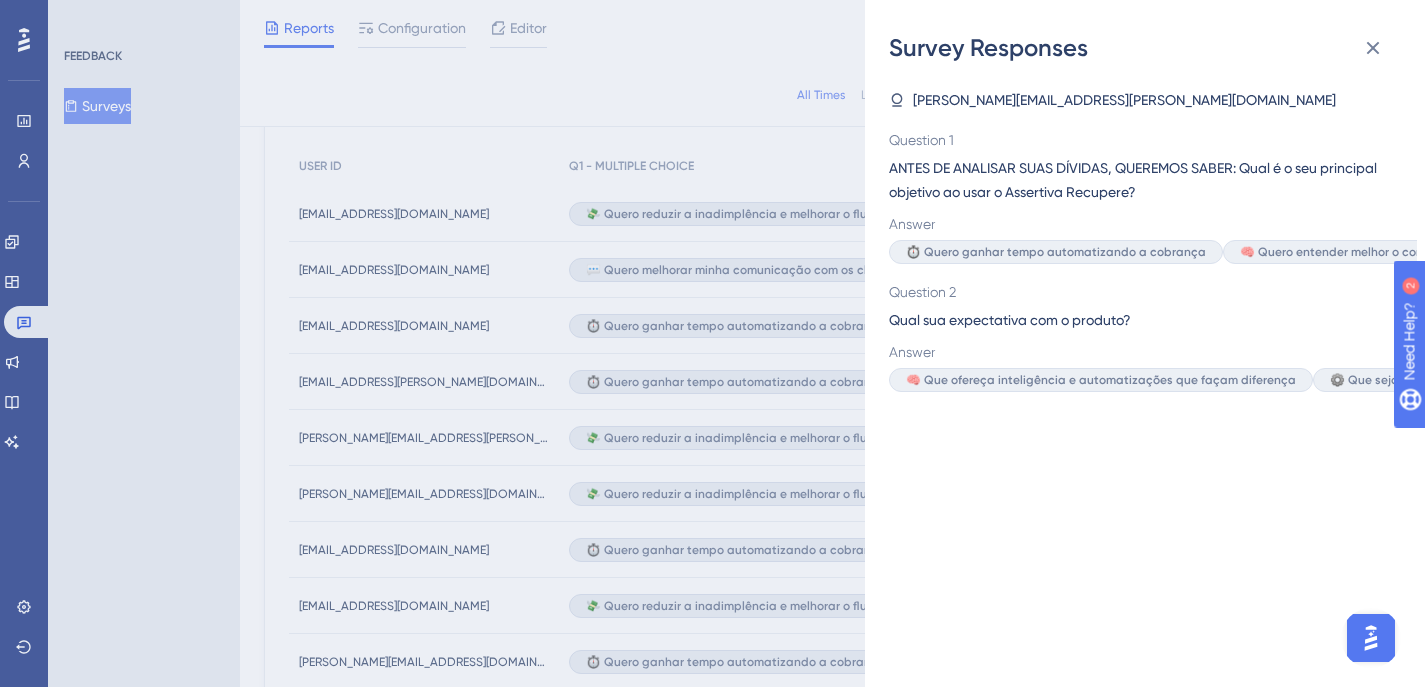 click on "⚙️ Que seja fácil de configurar e usar" at bounding box center [1437, 380] 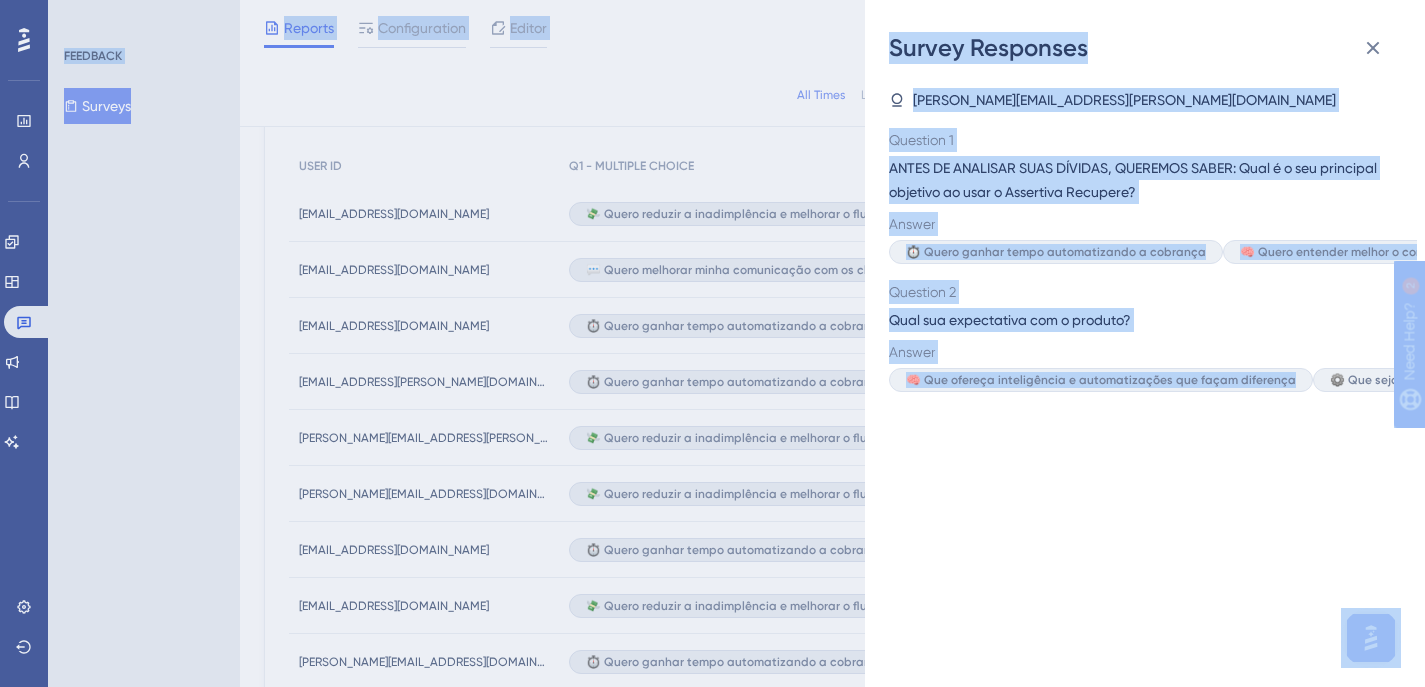 drag, startPoint x: 1317, startPoint y: 378, endPoint x: 1444, endPoint y: 377, distance: 127.00394 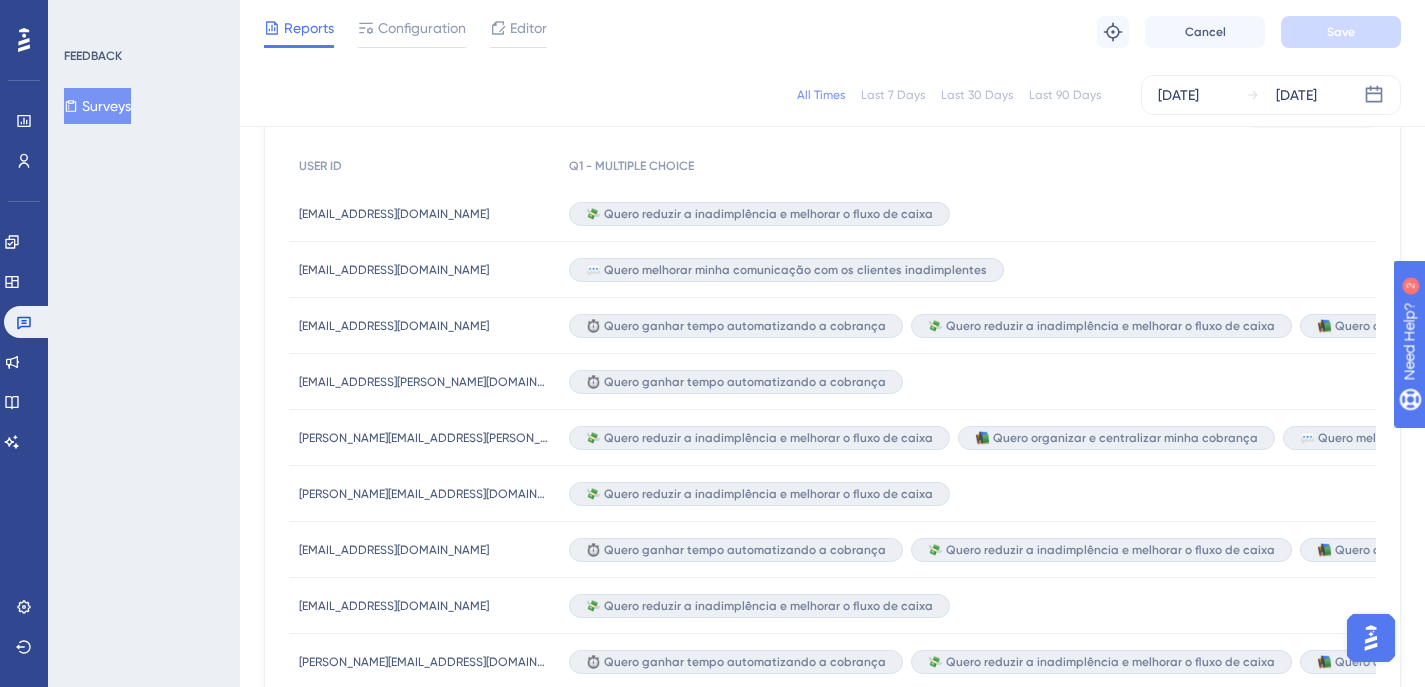 click on "💸 Quero reduzir a inadimplência e melhorar o fluxo de caixa" at bounding box center (1560, 606) 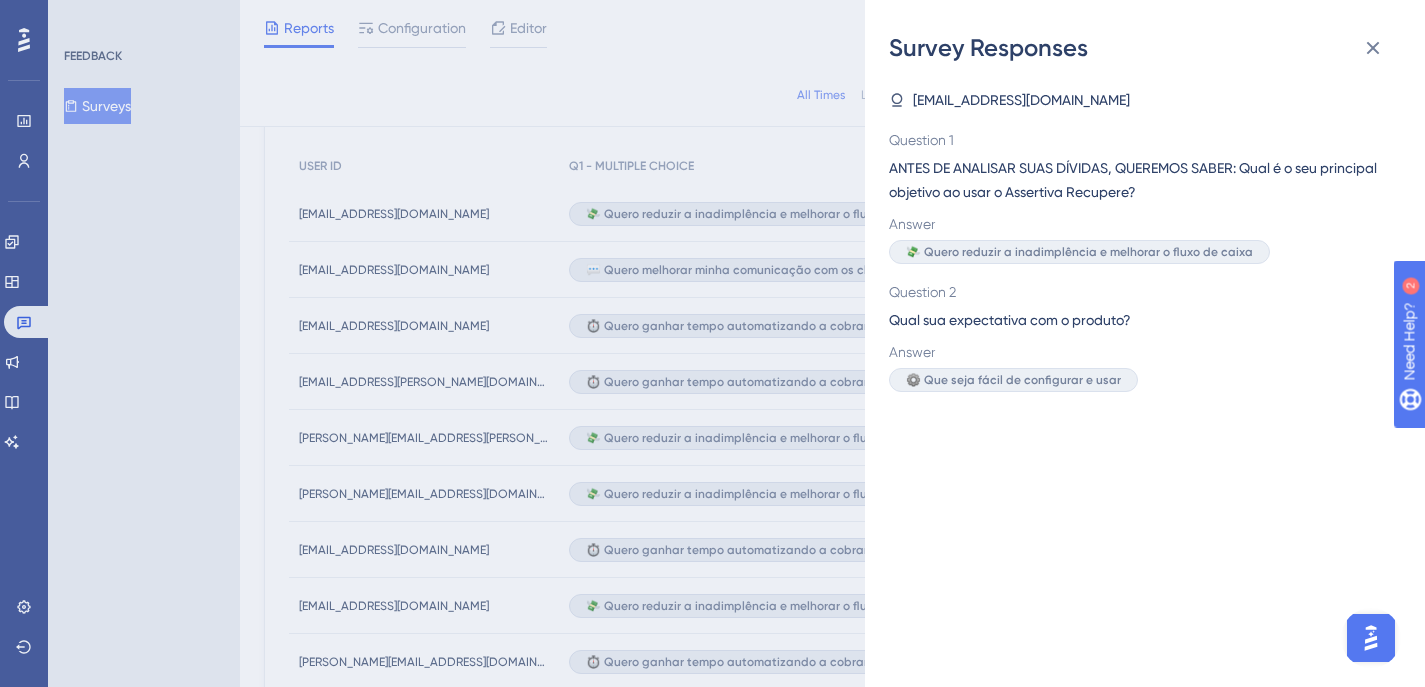 click on "Survey Responses [EMAIL_ADDRESS][DOMAIN_NAME] Question 1 ANTES DE ANALISAR SUAS DÍVIDAS, QUEREMOS SABER:
Qual é o seu principal objetivo ao usar o Assertiva Recupere?  Answer 💸 Quero reduzir a inadimplência e melhorar o fluxo de caixa Question 2 Qual sua expectativa com o produto? Answer ⚙️ Que seja fácil de configurar e usar" at bounding box center [712, 343] 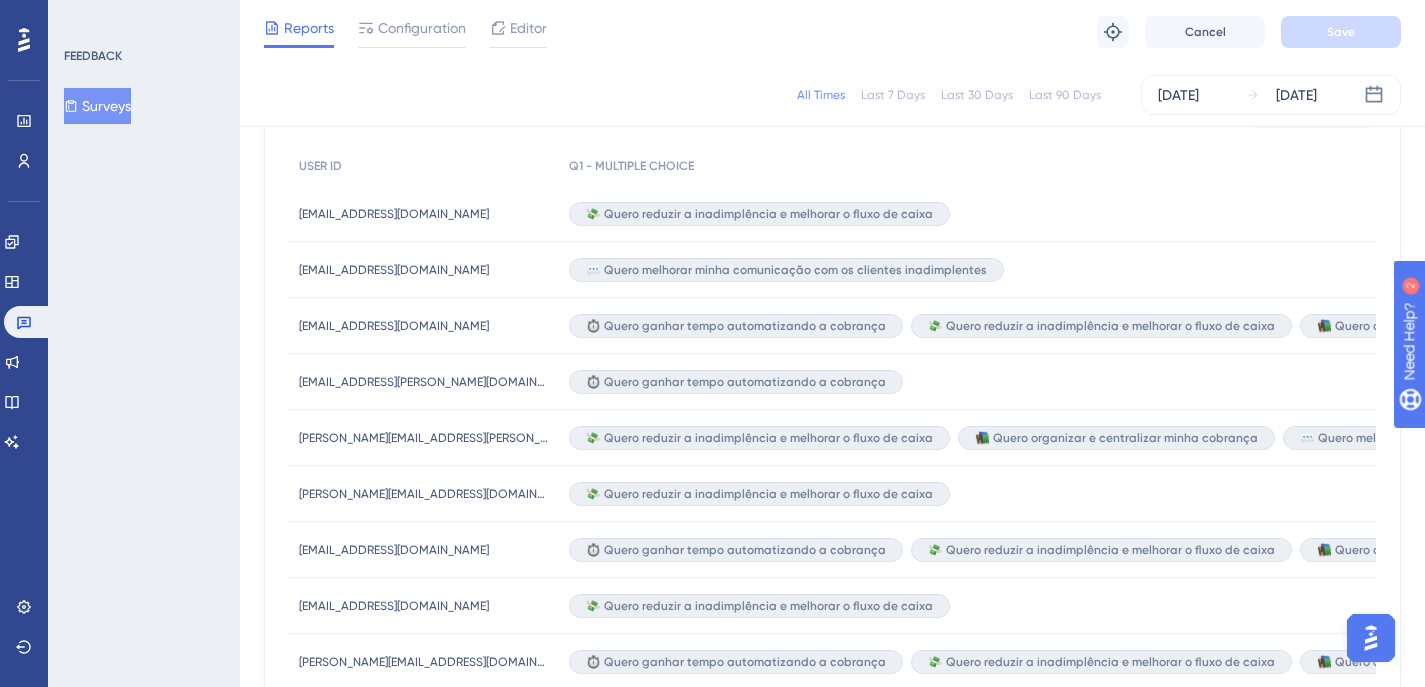 click on "💬 Quero melhorar minha comunicação com os clientes inadimplentes" at bounding box center [1560, 270] 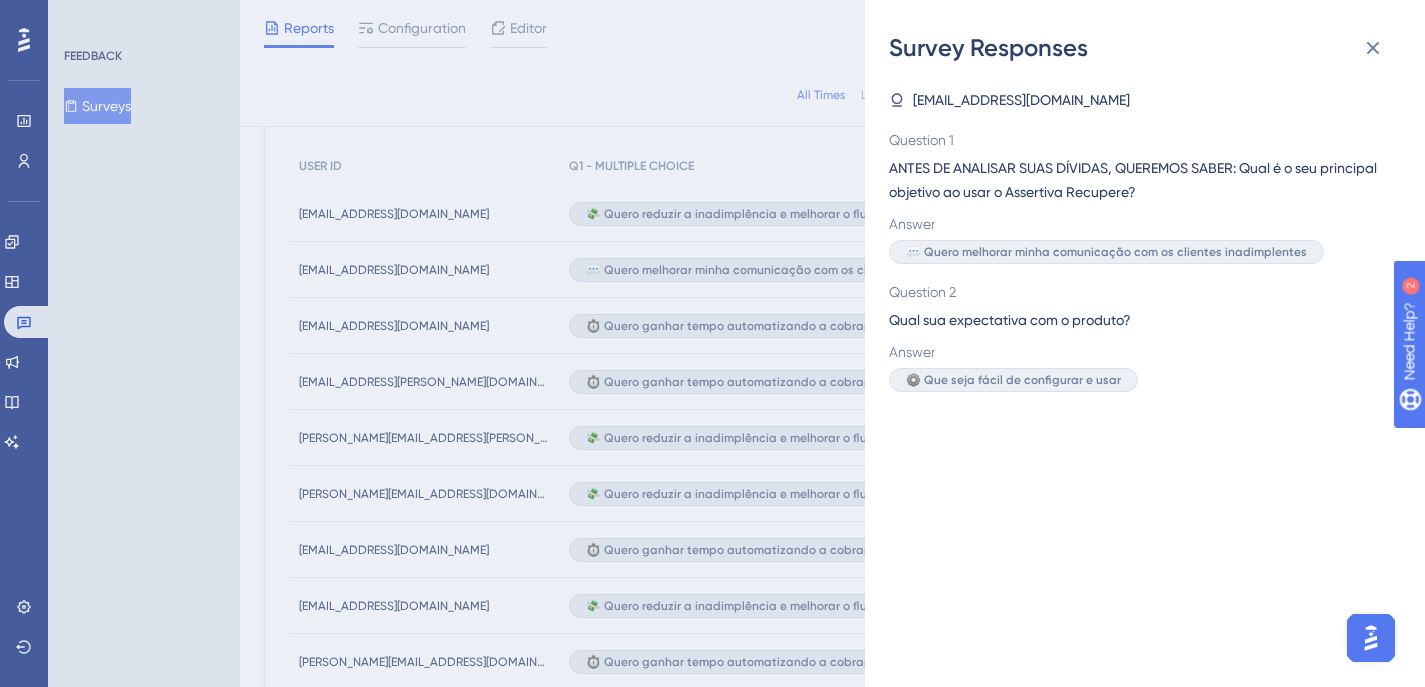 click on "Survey Responses [EMAIL_ADDRESS][DOMAIN_NAME] Question 1 ANTES DE ANALISAR SUAS DÍVIDAS, QUEREMOS SABER:
Qual é o seu principal objetivo ao usar o Assertiva Recupere?  Answer 💬 Quero melhorar minha comunicação com os clientes inadimplentes Question 2 Qual sua expectativa com o produto? Answer ⚙️ Que seja fácil de configurar e usar" at bounding box center [712, 343] 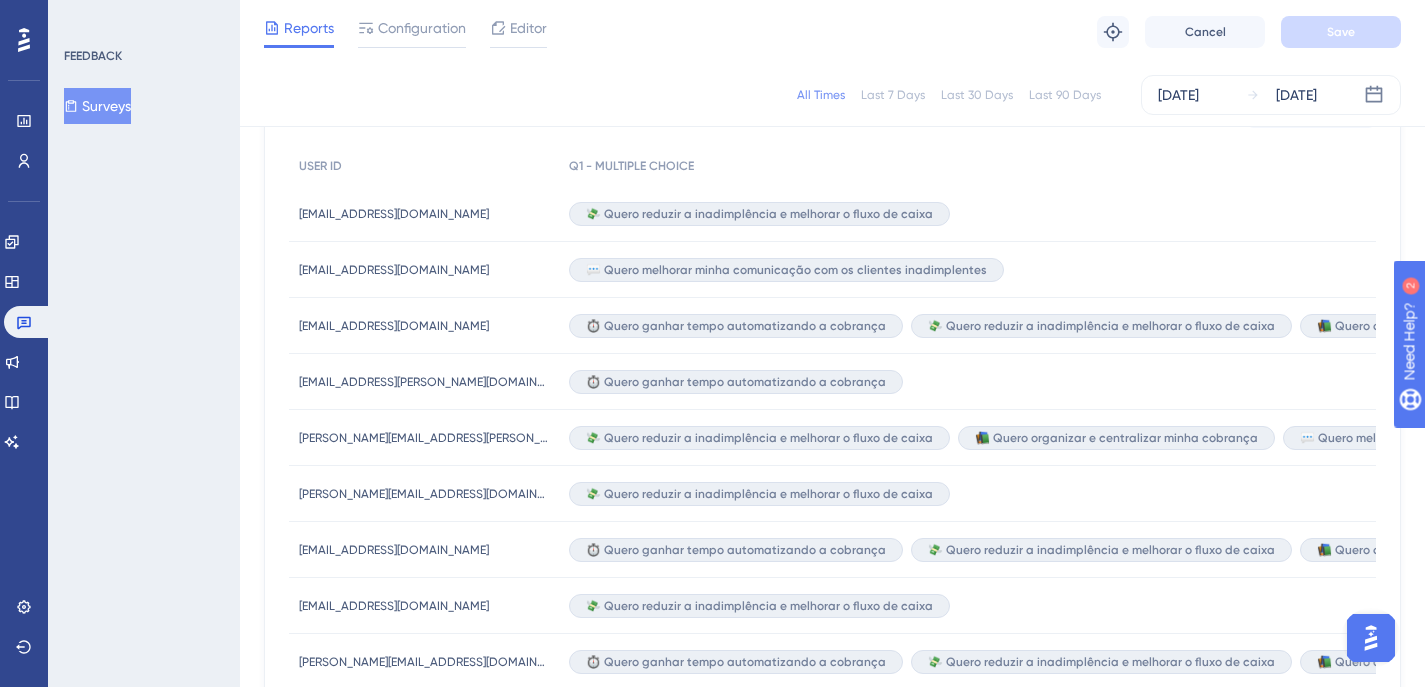 click on "💸 Quero reduzir a inadimplência e melhorar o fluxo de caixa" at bounding box center [1560, 214] 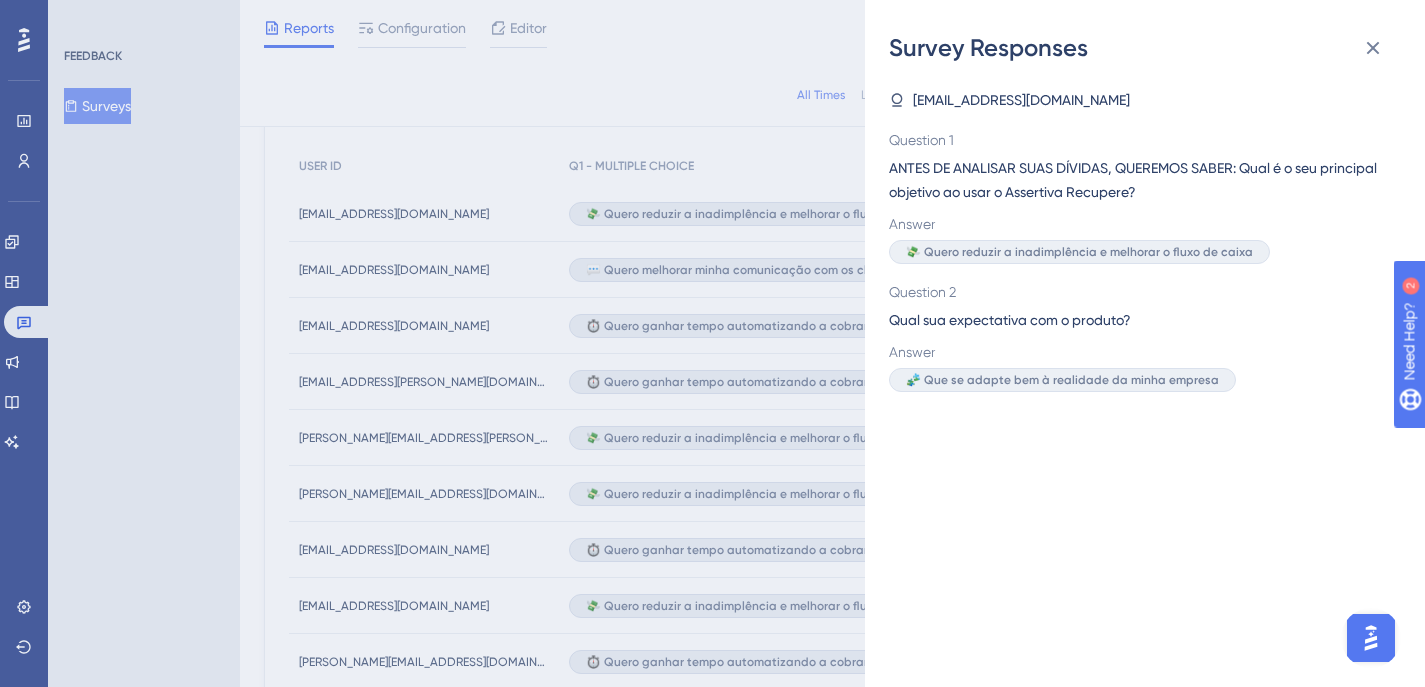 click on "Survey Responses [EMAIL_ADDRESS][DOMAIN_NAME] Question 1 ANTES DE ANALISAR SUAS DÍVIDAS, QUEREMOS SABER:
Qual é o seu principal objetivo ao usar o Assertiva Recupere?  Answer 💸 Quero reduzir a inadimplência e melhorar o fluxo de caixa Question 2 Qual sua expectativa com o produto? Answer 🧩 Que se adapte bem à realidade da minha empresa" at bounding box center [712, 343] 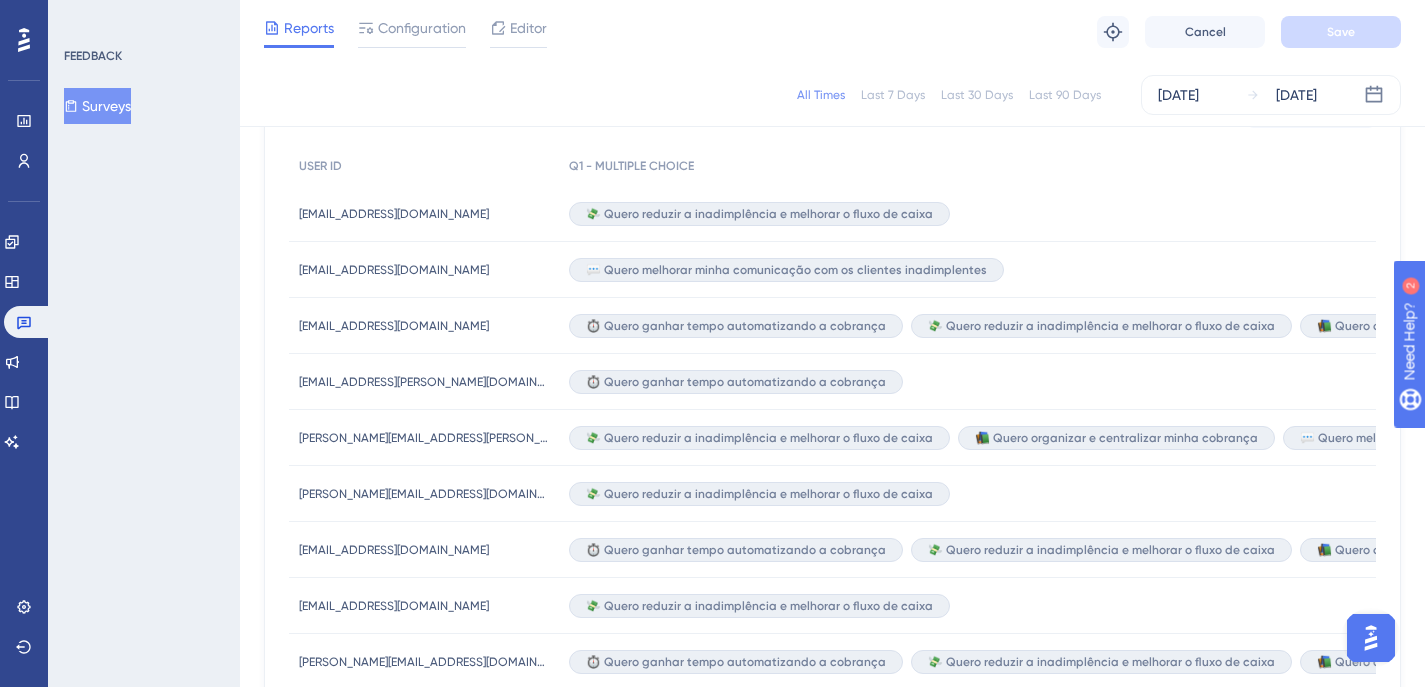 click on "⏱️ Quero ganhar tempo automatizando a cobrança" at bounding box center [1560, 382] 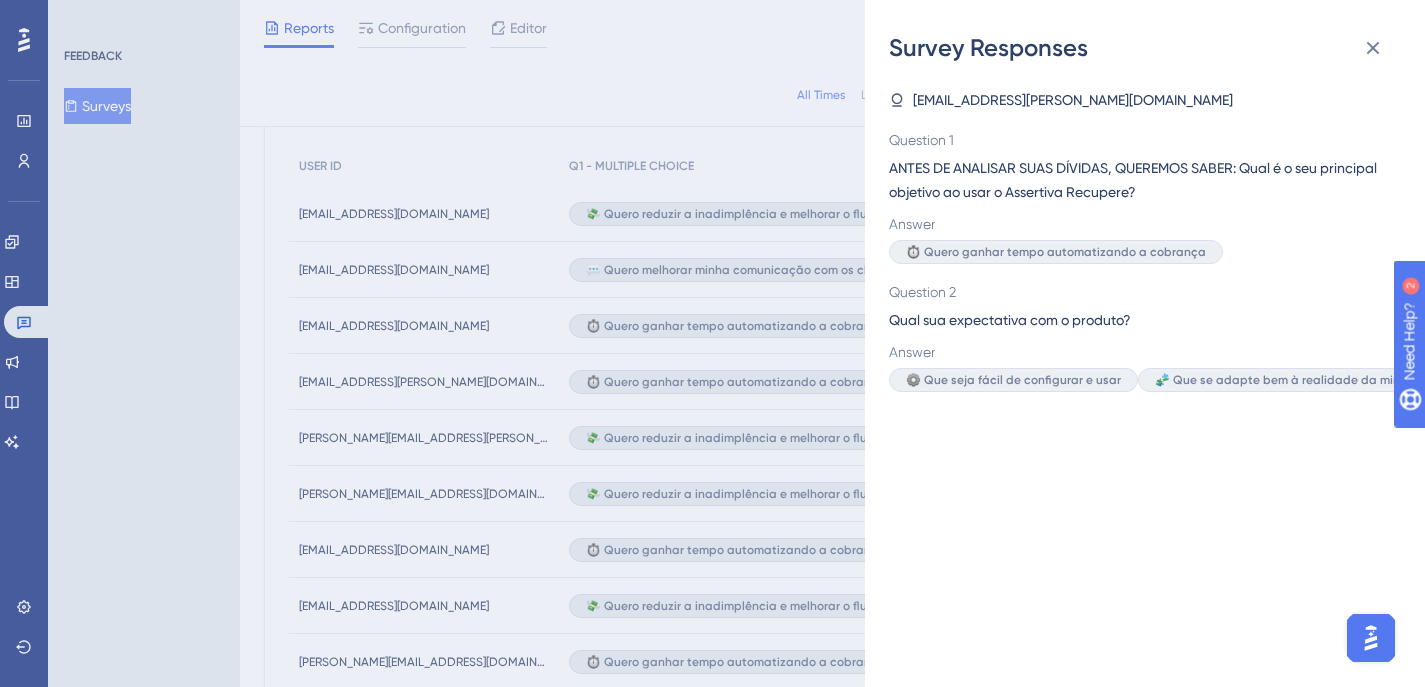 click on "Survey Responses [EMAIL_ADDRESS][PERSON_NAME][DOMAIN_NAME] Question 1 ANTES DE ANALISAR SUAS DÍVIDAS, QUEREMOS SABER:
Qual é o seu principal objetivo ao usar o Assertiva Recupere?  Answer ⏱️ Quero ganhar tempo automatizando a cobrança Question 2 Qual sua expectativa com o produto? Answer ⚙️ Que seja fácil de configurar e usar 🧩 Que se adapte bem à realidade da minha empresa 🎨 Que tenha uma interface [PERSON_NAME], organizada e agradável 🧠 Que ofereça inteligência e automatizações que façam diferença 🛟 Que eu possa contar com suporte quando precisar" at bounding box center [712, 343] 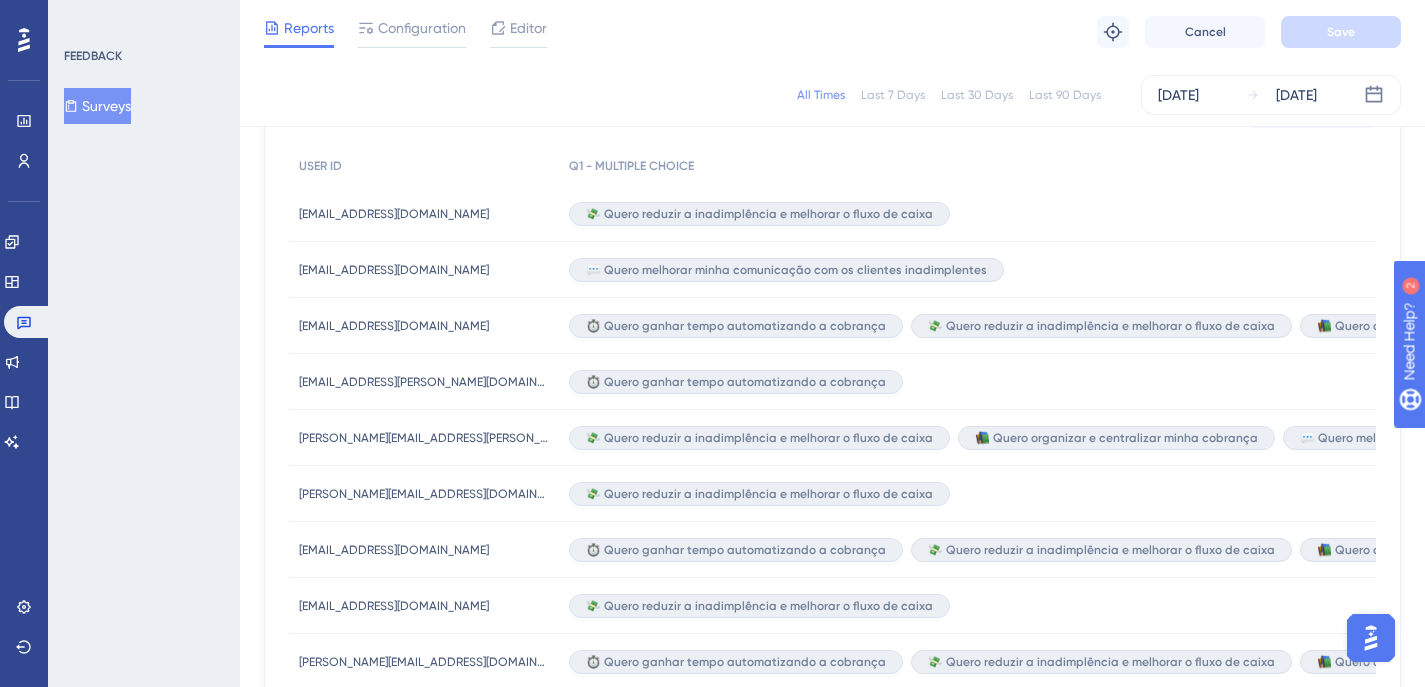 click on "💸 Quero reduzir a inadimplência e melhorar o fluxo de caixa" at bounding box center (1560, 494) 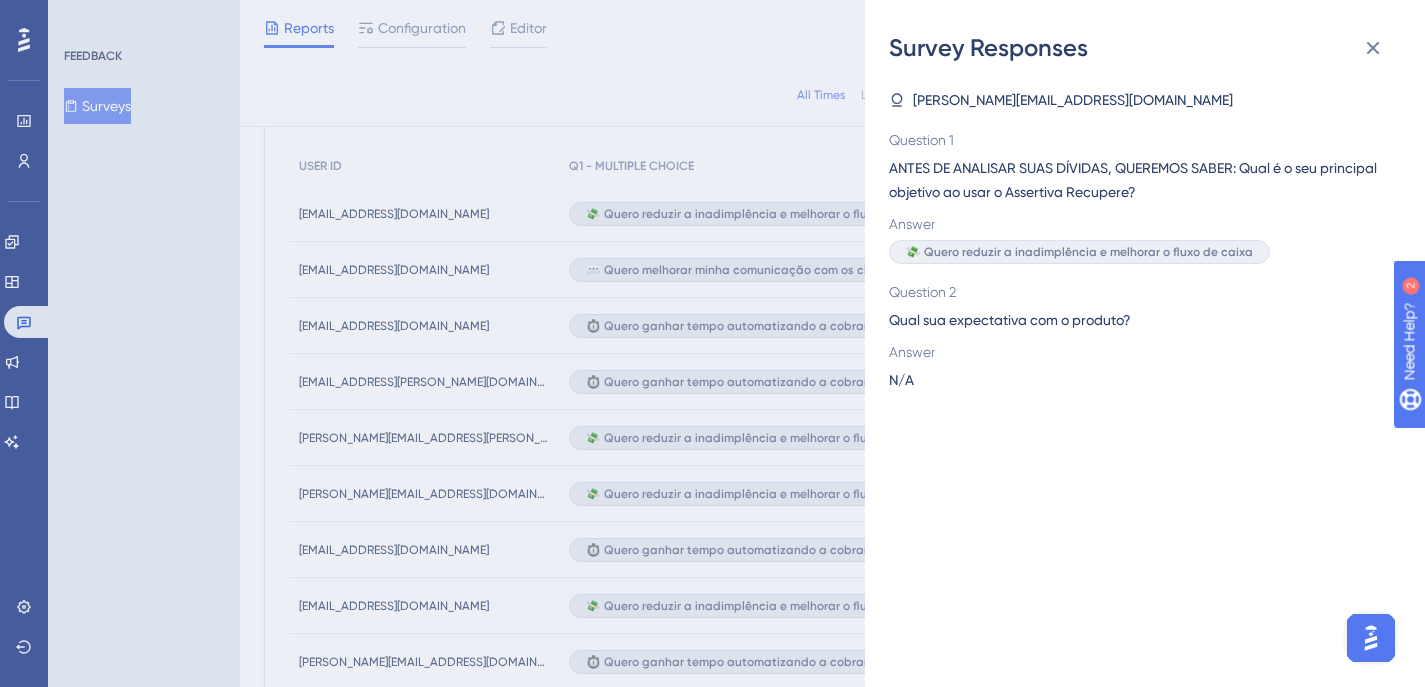 click on "Survey Responses [PERSON_NAME][EMAIL_ADDRESS][DOMAIN_NAME] Question 1 ANTES DE ANALISAR SUAS DÍVIDAS, QUEREMOS SABER:
Qual é o seu principal objetivo ao usar o Assertiva Recupere?  Answer 💸 Quero reduzir a inadimplência e melhorar o fluxo de caixa Question 2 Qual sua expectativa com o produto? Answer N/A" at bounding box center [712, 343] 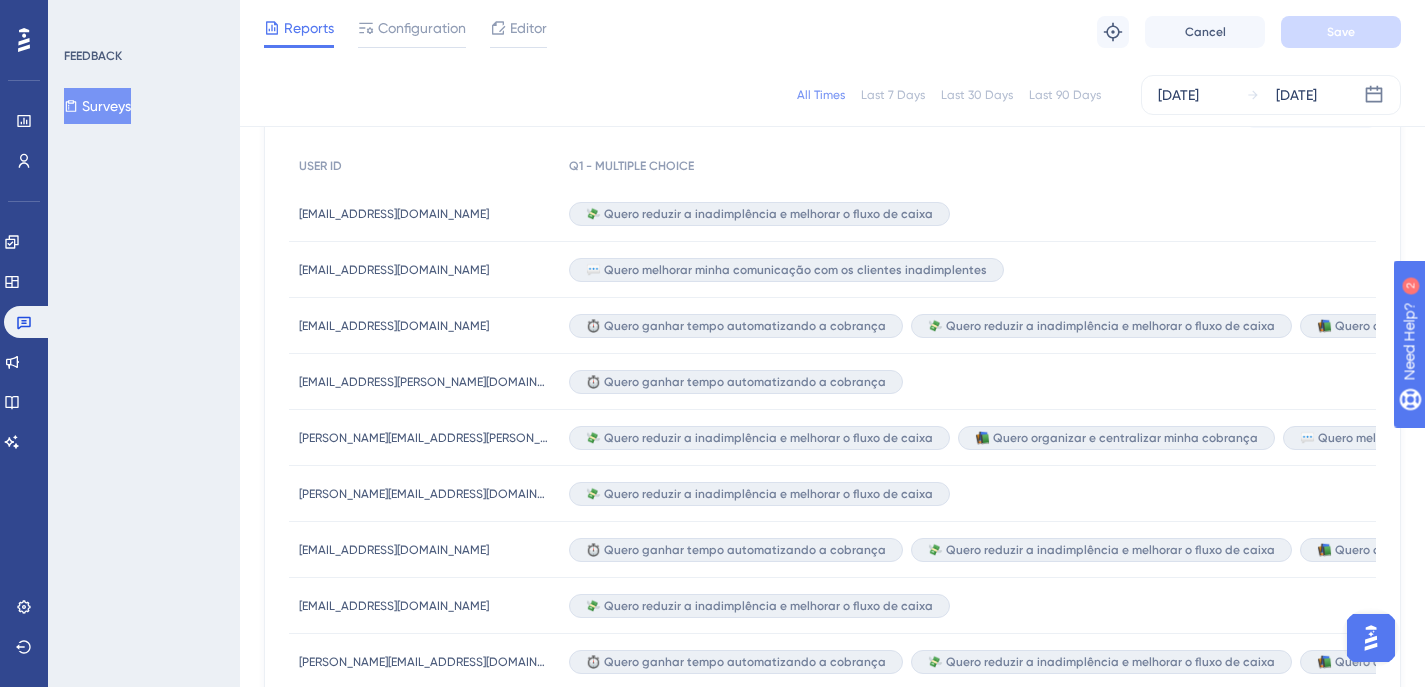 click on "💸 Quero reduzir a inadimplência e melhorar o fluxo de caixa" at bounding box center [1560, 606] 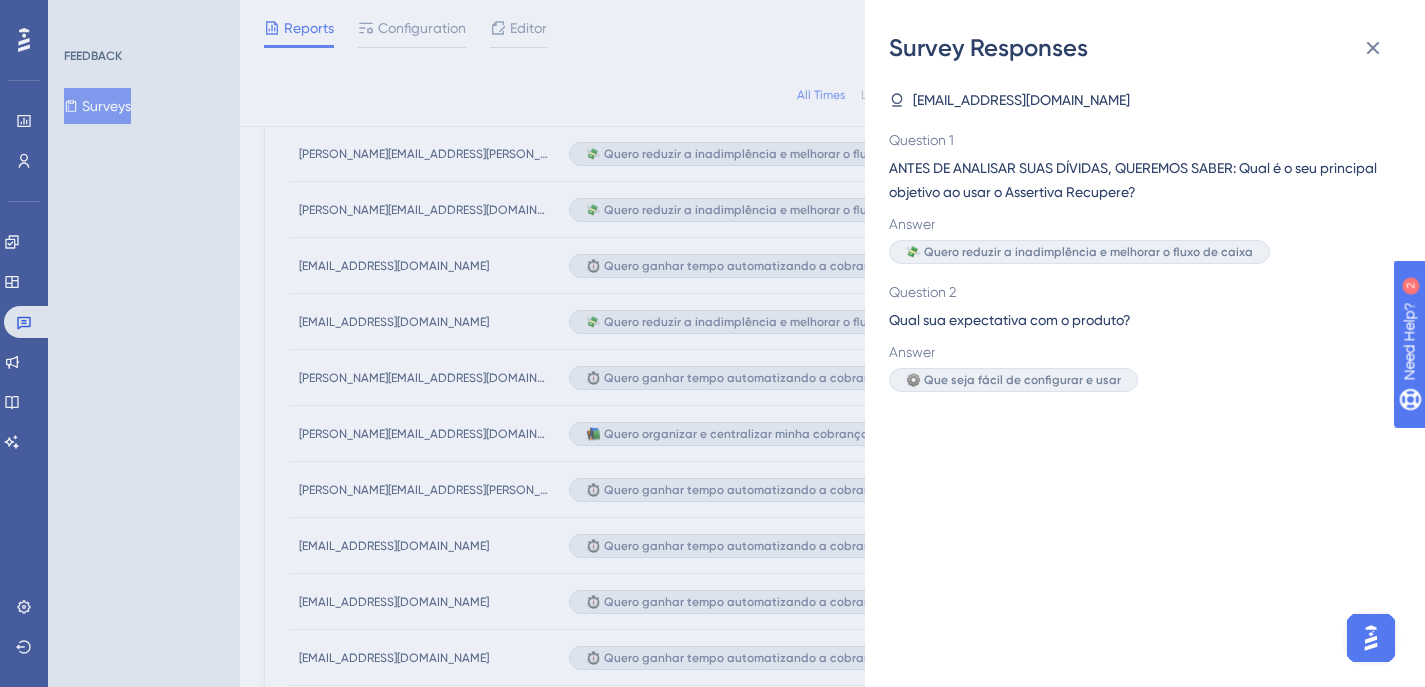 scroll, scrollTop: 915, scrollLeft: 15, axis: both 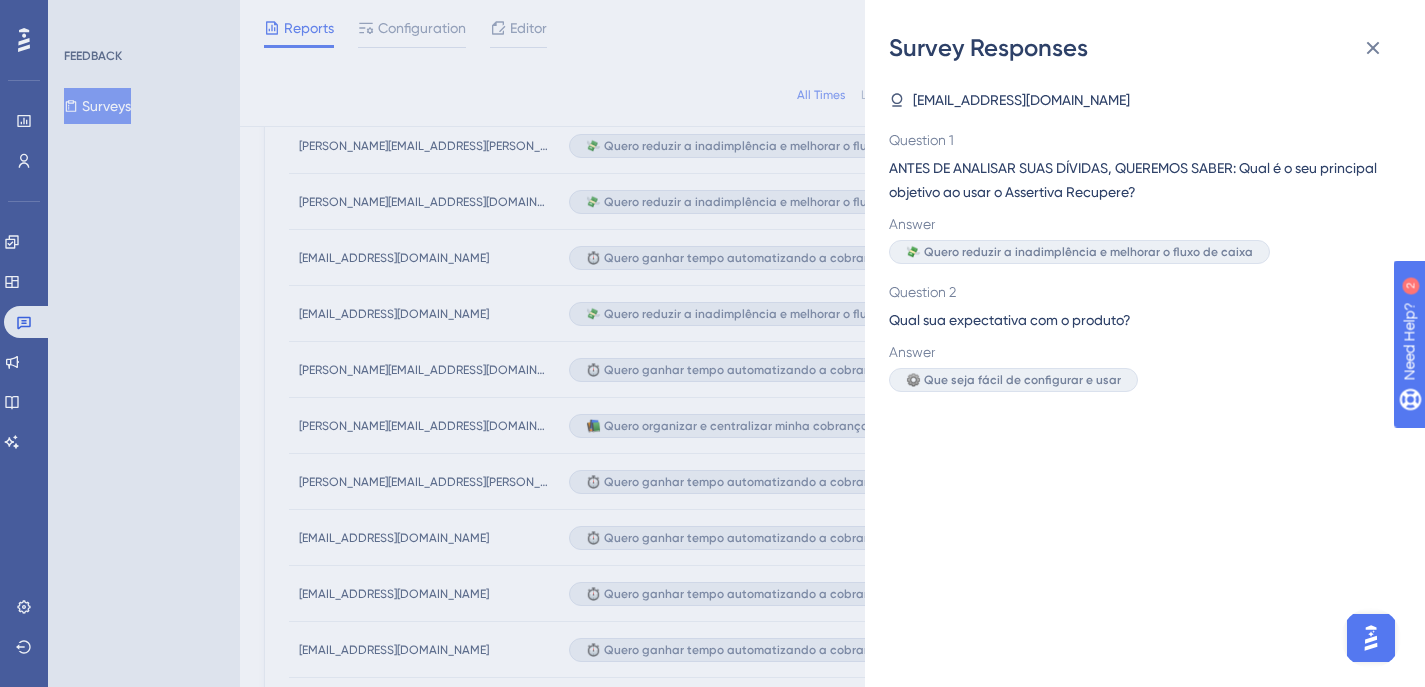click on "Survey Responses [EMAIL_ADDRESS][DOMAIN_NAME] Question 1 ANTES DE ANALISAR SUAS DÍVIDAS, QUEREMOS SABER:
Qual é o seu principal objetivo ao usar o Assertiva Recupere?  Answer 💸 Quero reduzir a inadimplência e melhorar o fluxo de caixa Question 2 Qual sua expectativa com o produto? Answer ⚙️ Que seja fácil de configurar e usar" at bounding box center (712, 343) 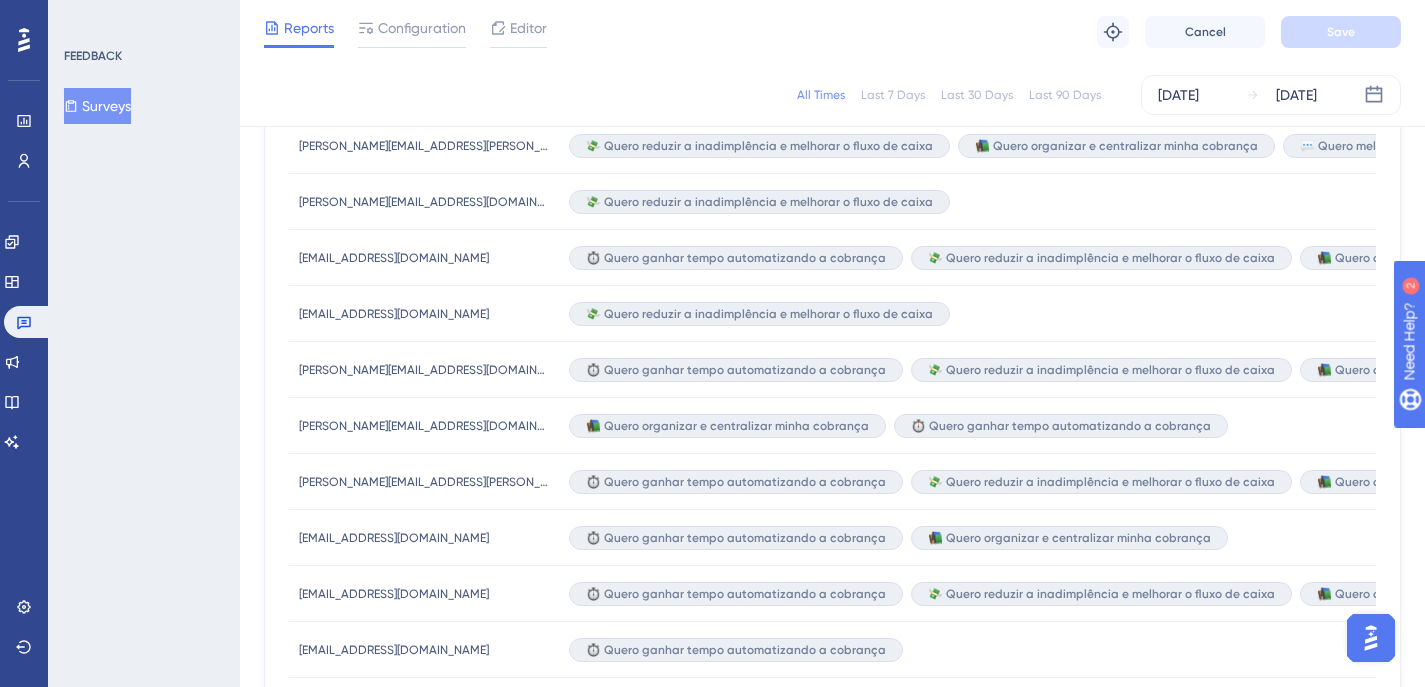 click on "⏱️ Quero ganhar tempo automatizando a cobrança 💸 Quero reduzir a inadimplência e melhorar o fluxo de caixa 📚 Quero organizar e centralizar minha cobrança 💬 Quero melhorar minha comunicação com os clientes inadimplentes 🧠 Quero entender melhor o comportamento dos meus devedores" at bounding box center [1560, 482] 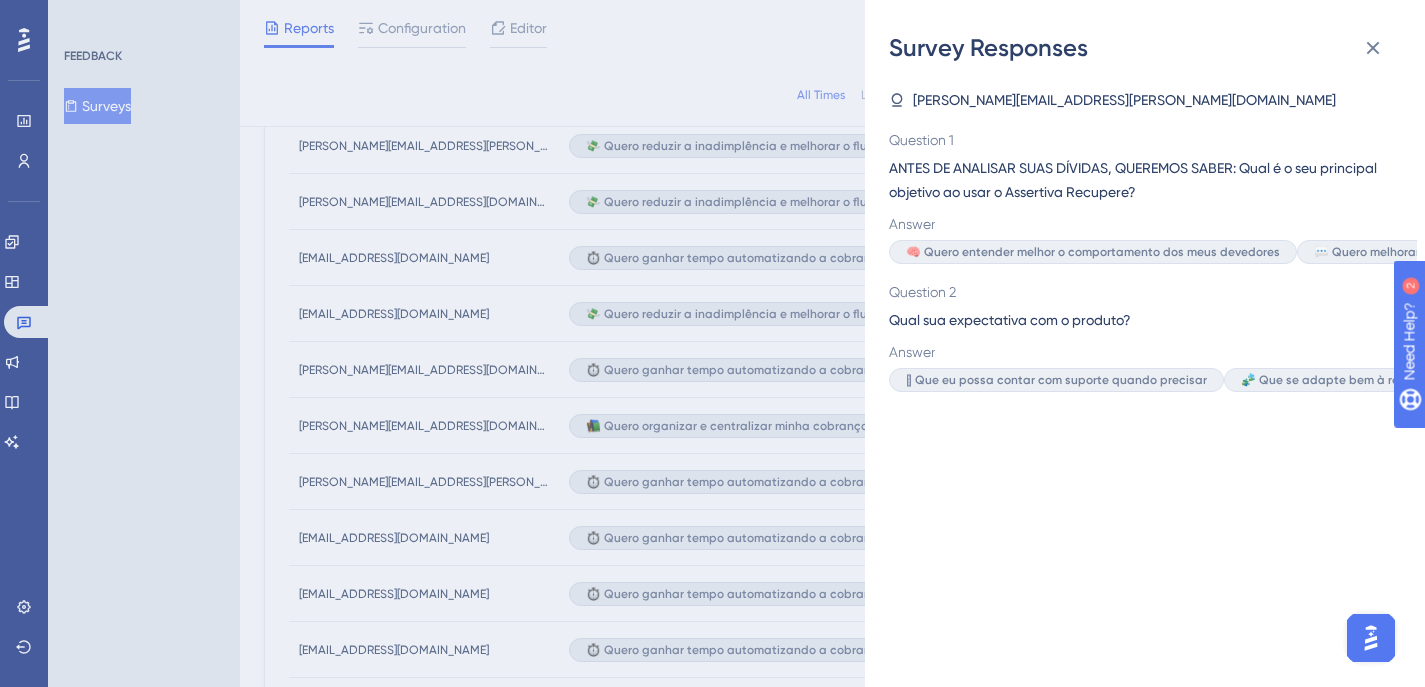 click on "Survey Responses [PERSON_NAME][EMAIL_ADDRESS][PERSON_NAME][DOMAIN_NAME] Question 1 ANTES DE ANALISAR SUAS DÍVIDAS, QUEREMOS SABER:
Qual é o seu principal objetivo ao usar o Assertiva Recupere?  Answer 🧠 Quero entender melhor o comportamento dos meus devedores 💬 Quero melhorar minha comunicação com os clientes inadimplentes 📚 Quero organizar e centralizar minha cobrança 💸 Quero reduzir a inadimplência e melhorar o fluxo de caixa ⏱️ Quero ganhar tempo automatizando a cobrança Question 2 Qual sua expectativa com o produto? Answer 🛟 Que eu possa contar com suporte quando precisar 🧩 Que se adapte bem à realidade da minha empresa 🎨 Que tenha uma interface [PERSON_NAME], organizada e agradável 🧠 Que ofereça inteligência e automatizações que façam diferença ⚙️ Que seja fácil de configurar e usar" at bounding box center (712, 343) 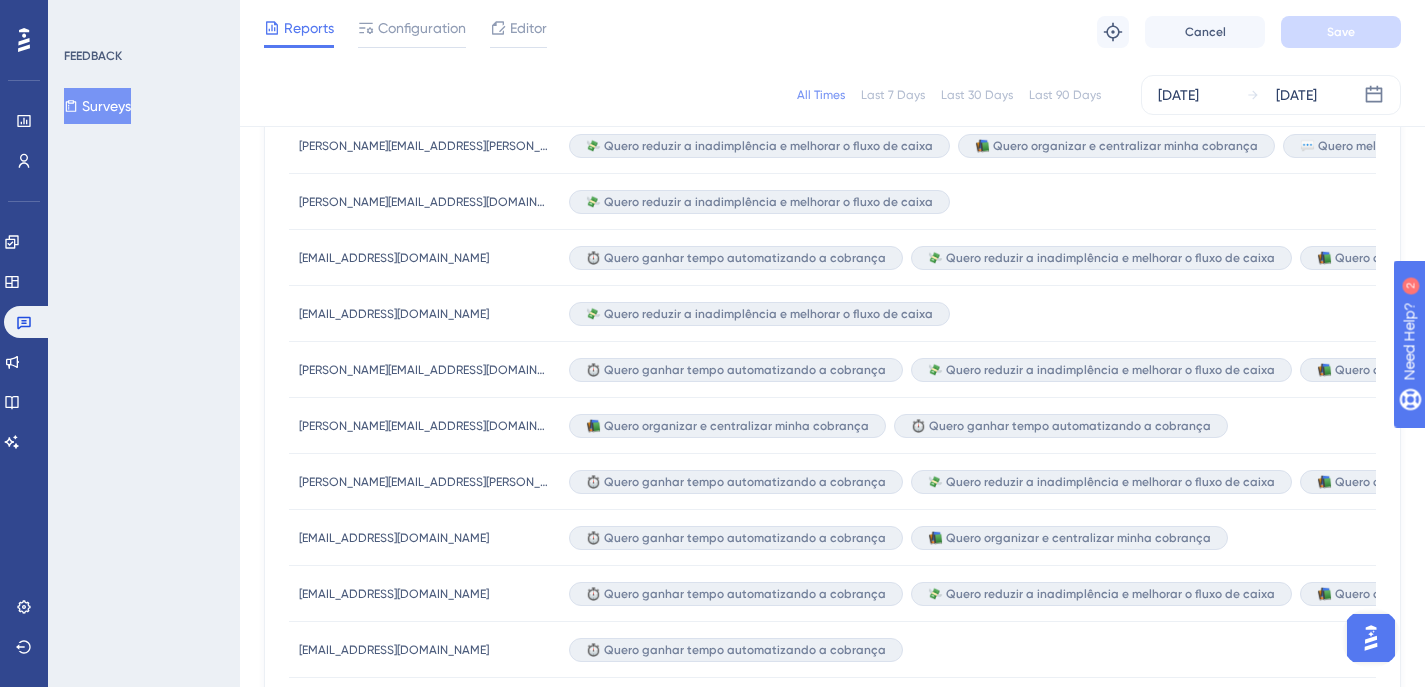 click on "⏱️ Quero ganhar tempo automatizando a cobrança 💸 Quero reduzir a inadimplência e melhorar o fluxo de caixa 📚 Quero organizar e centralizar minha cobrança" at bounding box center (1560, 594) 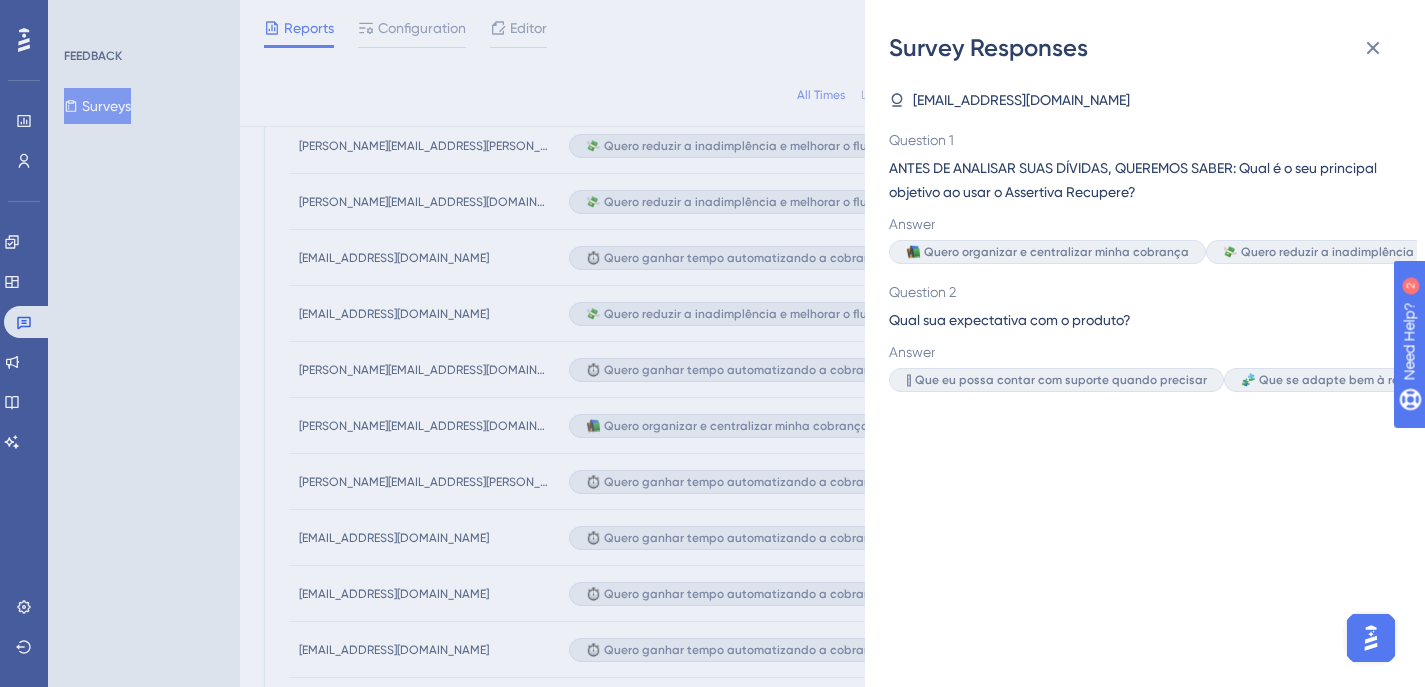 click on "Survey Responses [EMAIL_ADDRESS][DOMAIN_NAME] Question 1 ANTES DE ANALISAR SUAS DÍVIDAS, QUEREMOS SABER:
Qual é o seu principal objetivo ao usar o Assertiva Recupere?  Answer 📚 Quero organizar e centralizar minha cobrança 💸 Quero reduzir a inadimplência e melhorar o fluxo de caixa ⏱️ Quero ganhar tempo automatizando a cobrança Question 2 Qual sua expectativa com o produto? Answer 🛟 Que eu possa contar com suporte quando precisar 🧩 Que se adapte bem à realidade da minha empresa 🎨 Que tenha uma interface [PERSON_NAME], organizada e agradável 🧠 Que ofereça inteligência e automatizações que façam diferença ⚙️ Que seja fácil de configurar e usar" at bounding box center (712, 343) 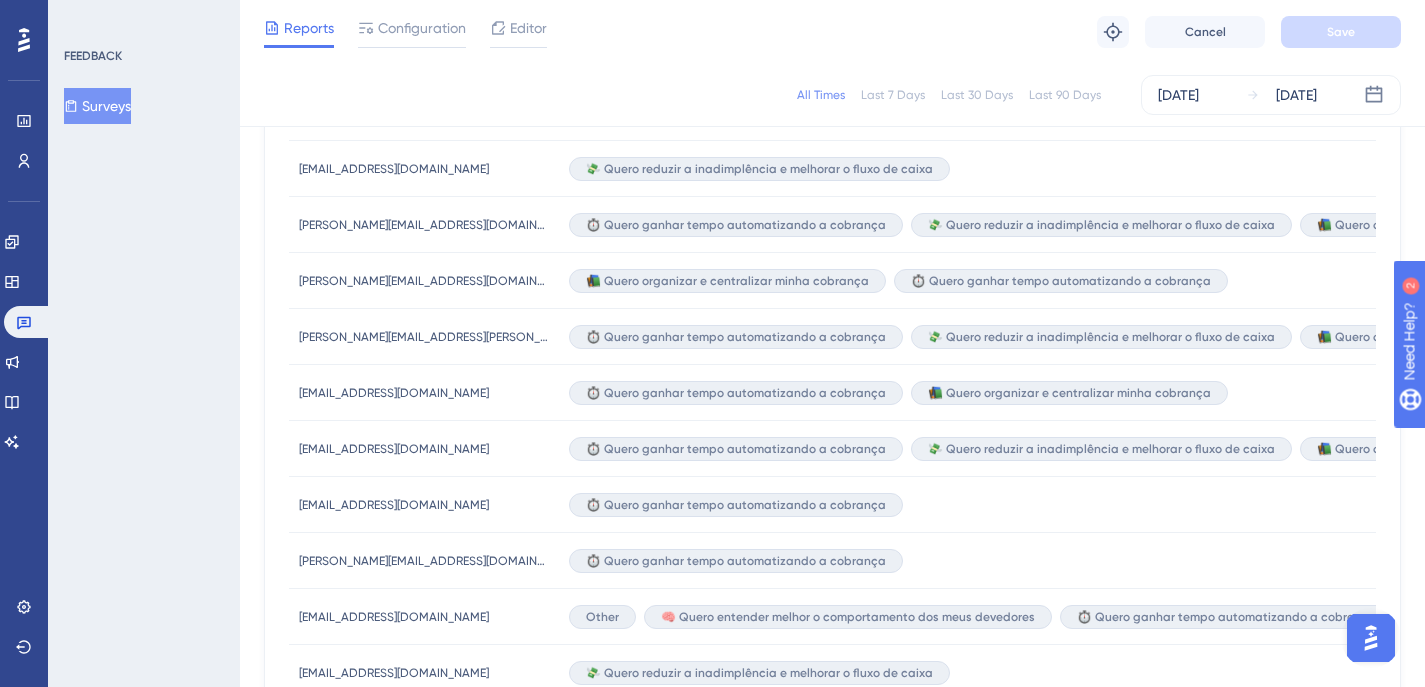 scroll, scrollTop: 1065, scrollLeft: 15, axis: both 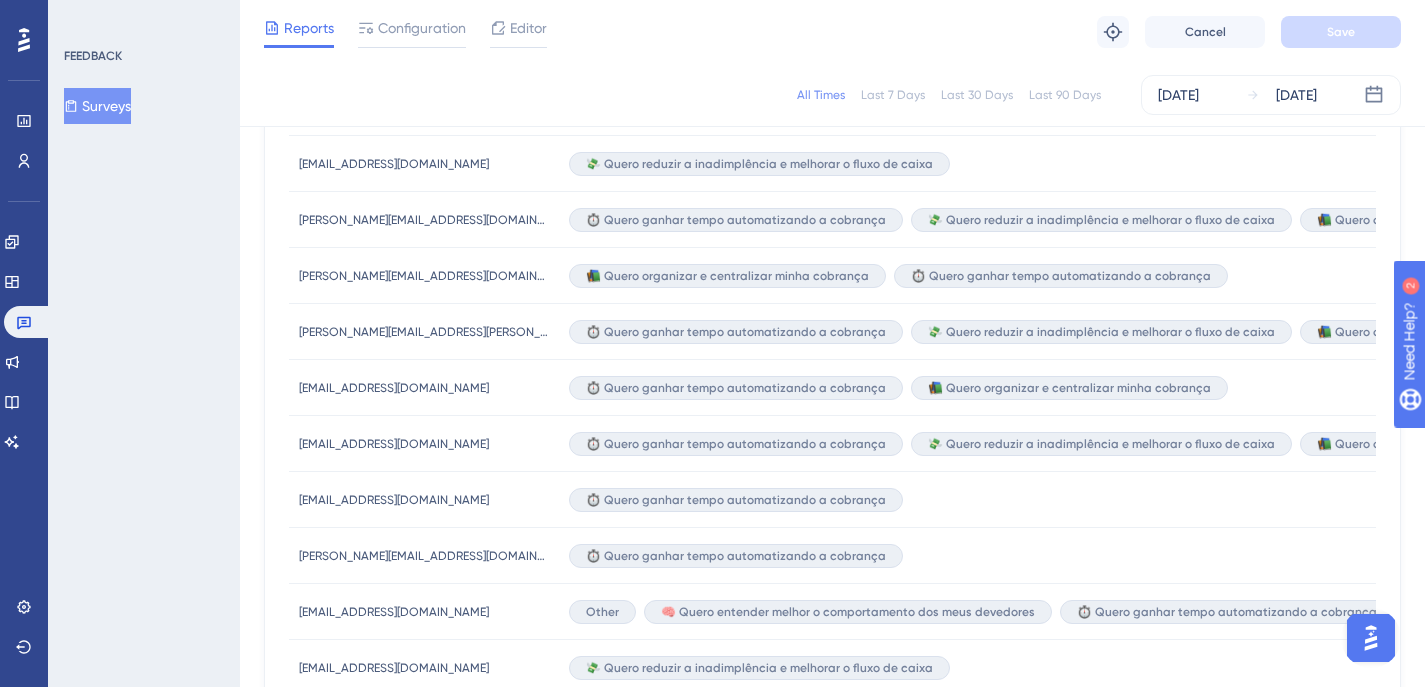 click on "⏱️ Quero ganhar tempo automatizando a cobrança" at bounding box center [1560, 500] 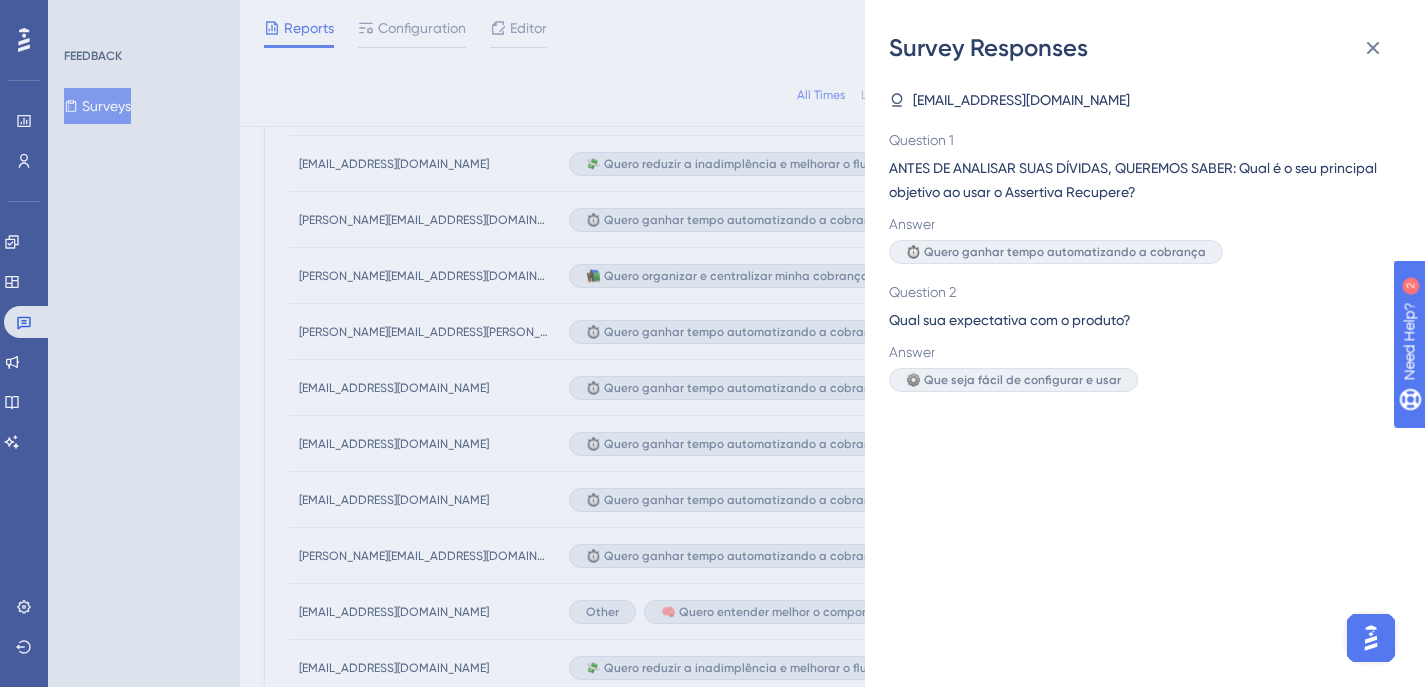 click on "Survey Responses [EMAIL_ADDRESS][DOMAIN_NAME] Question 1 ANTES DE ANALISAR SUAS DÍVIDAS, QUEREMOS SABER:
Qual é o seu principal objetivo ao usar o Assertiva Recupere?  Answer ⏱️ Quero ganhar tempo automatizando a cobrança Question 2 Qual sua expectativa com o produto? Answer ⚙️ Que seja fácil de configurar e usar" at bounding box center (712, 343) 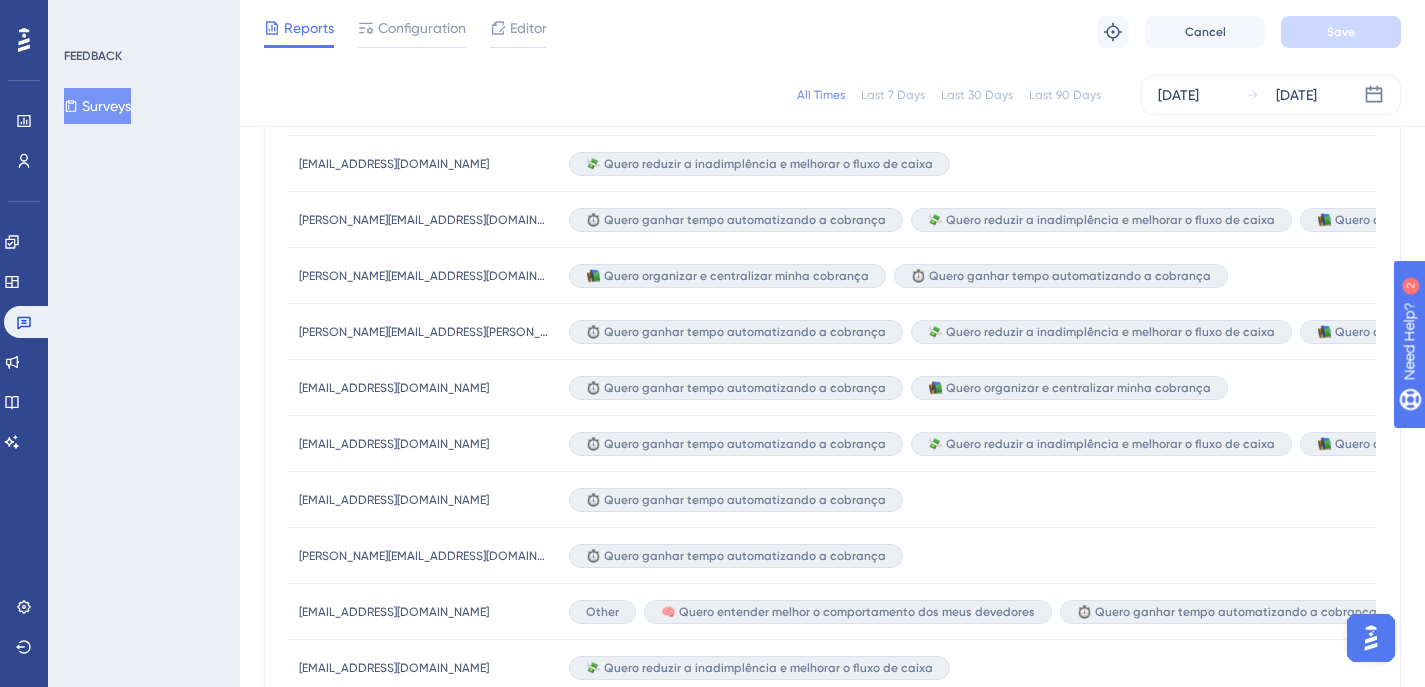 click on "⏱️ Quero ganhar tempo automatizando a cobrança" at bounding box center [1560, 556] 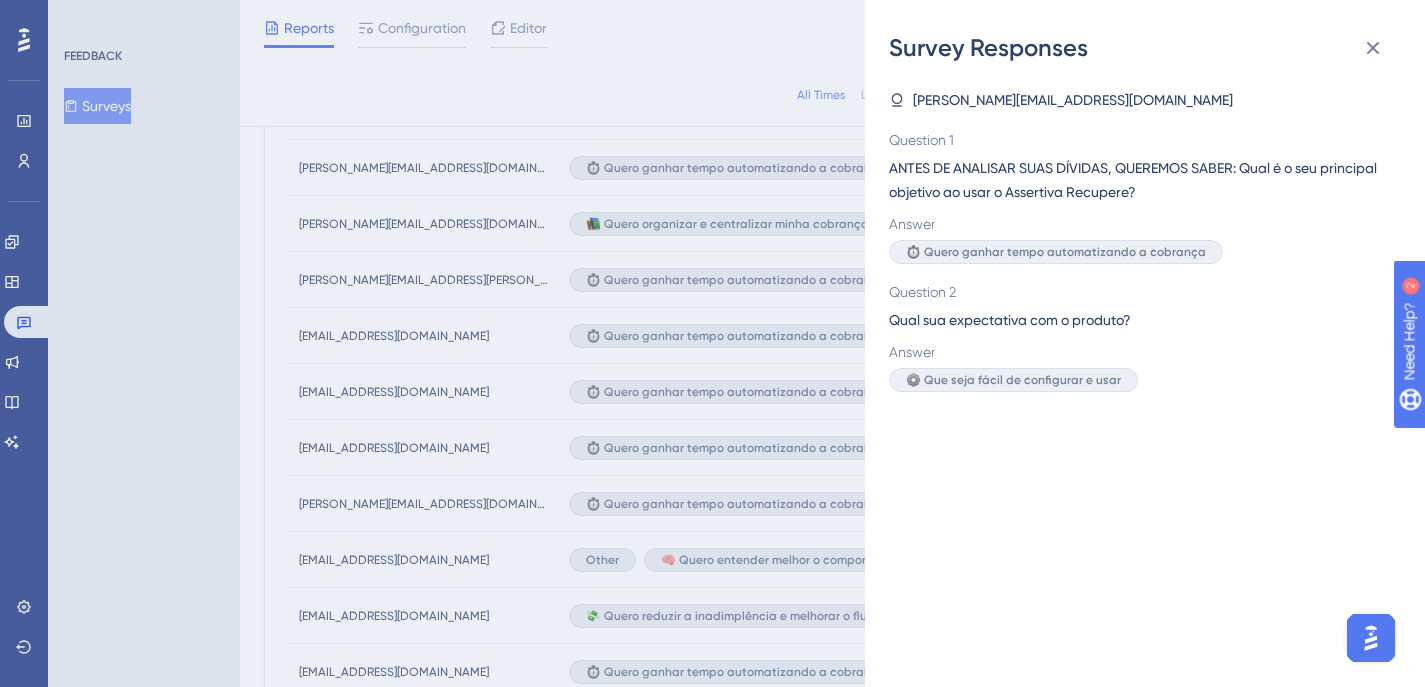 scroll, scrollTop: 1234, scrollLeft: 15, axis: both 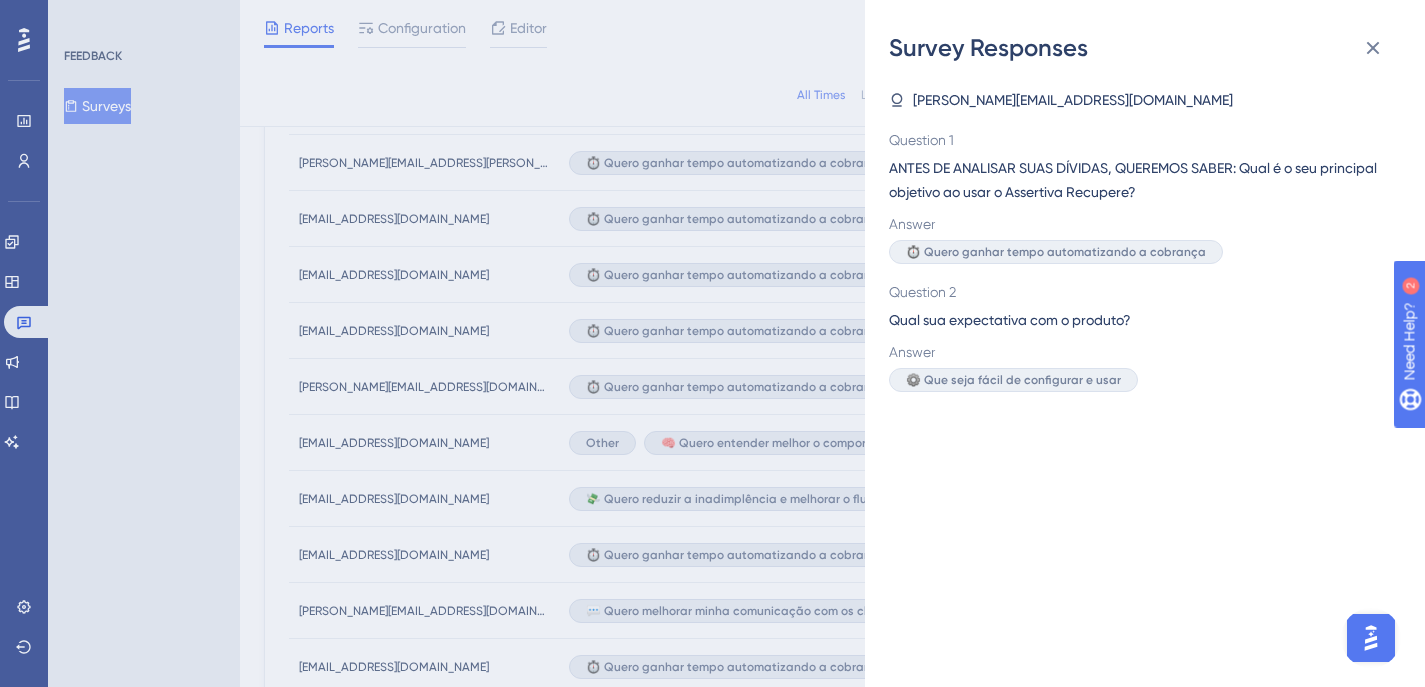 click on "Survey Responses [PERSON_NAME][EMAIL_ADDRESS][DOMAIN_NAME] Question 1 ANTES DE ANALISAR SUAS DÍVIDAS, QUEREMOS SABER:
Qual é o seu principal objetivo ao usar o Assertiva Recupere?  Answer ⏱️ Quero ganhar tempo automatizando a cobrança Question 2 Qual sua expectativa com o produto? Answer ⚙️ Que seja fácil de configurar e usar" at bounding box center [712, 343] 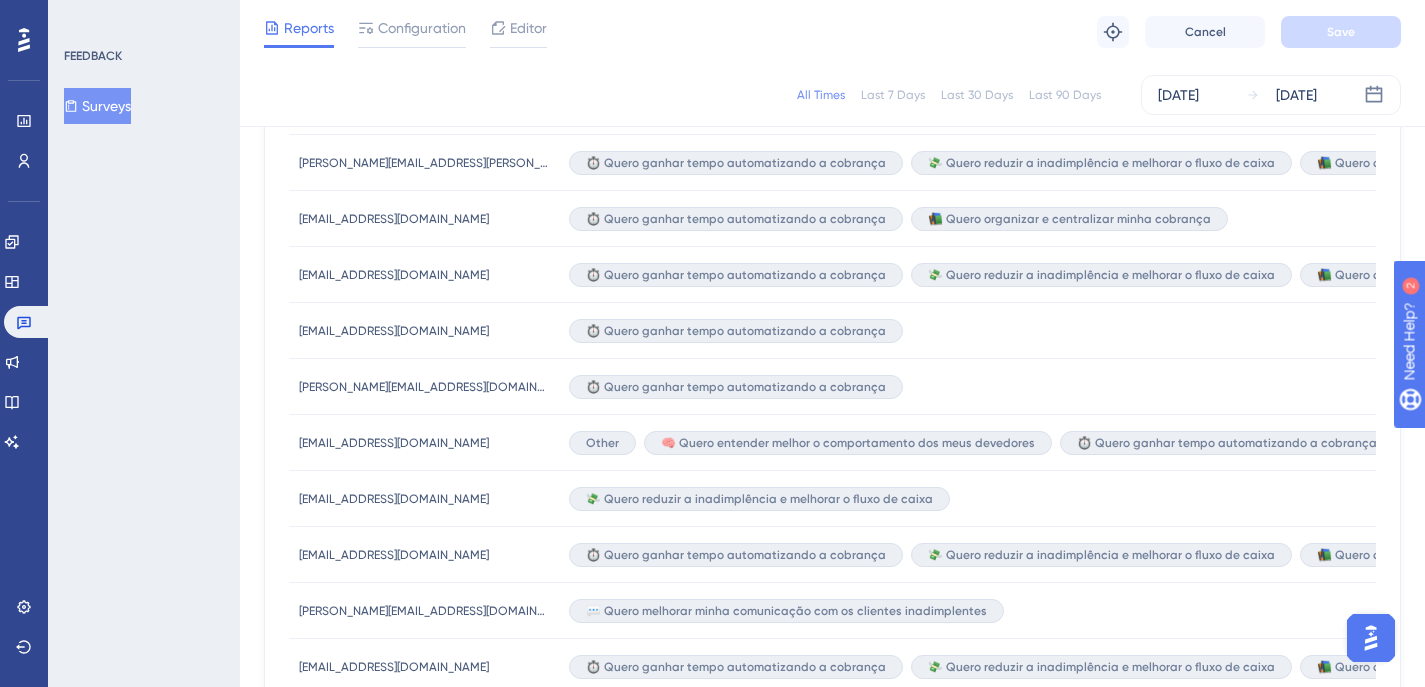 click on "Other 🧠 Quero entender melhor o comportamento dos meus devedores ⏱️ Quero ganhar tempo automatizando a cobrança 💸 Quero reduzir a inadimplência e melhorar o fluxo de caixa 📚 Quero organizar e centralizar minha cobrança 💬 Quero melhorar minha comunicação com os clientes inadimplentes" at bounding box center (1560, 443) 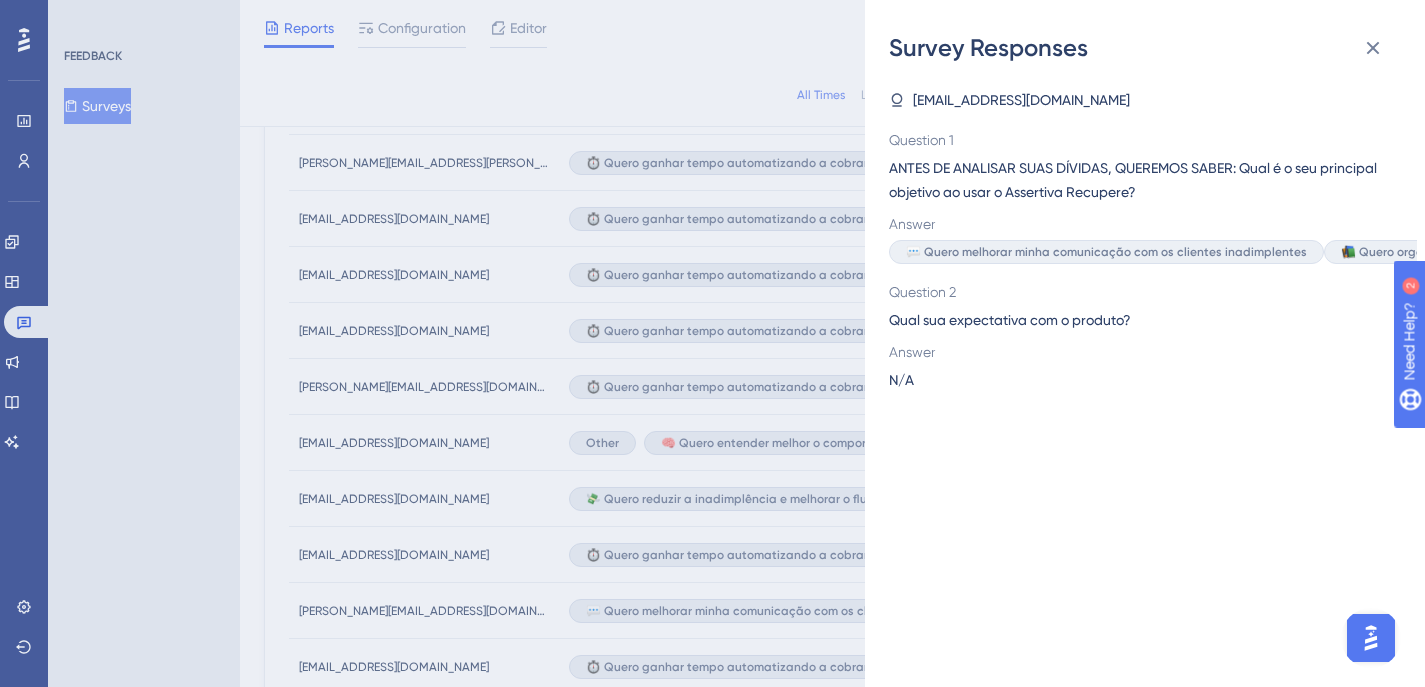 click on "Survey Responses [EMAIL_ADDRESS][DOMAIN_NAME] Question 1 ANTES DE ANALISAR SUAS DÍVIDAS, QUEREMOS SABER:
Qual é o seu principal objetivo ao usar o Assertiva Recupere?  Answer 💬 Quero melhorar minha comunicação com os clientes inadimplentes 📚 Quero organizar e centralizar minha cobrança 💸 Quero reduzir a inadimplência e melhorar o fluxo de caixa ⏱️ Quero ganhar tempo automatizando a cobrança 🧠 Quero entender melhor o comportamento dos meus devedores UG-Other -  Question 2 Qual sua expectativa com o produto? Answer N/A" at bounding box center [712, 343] 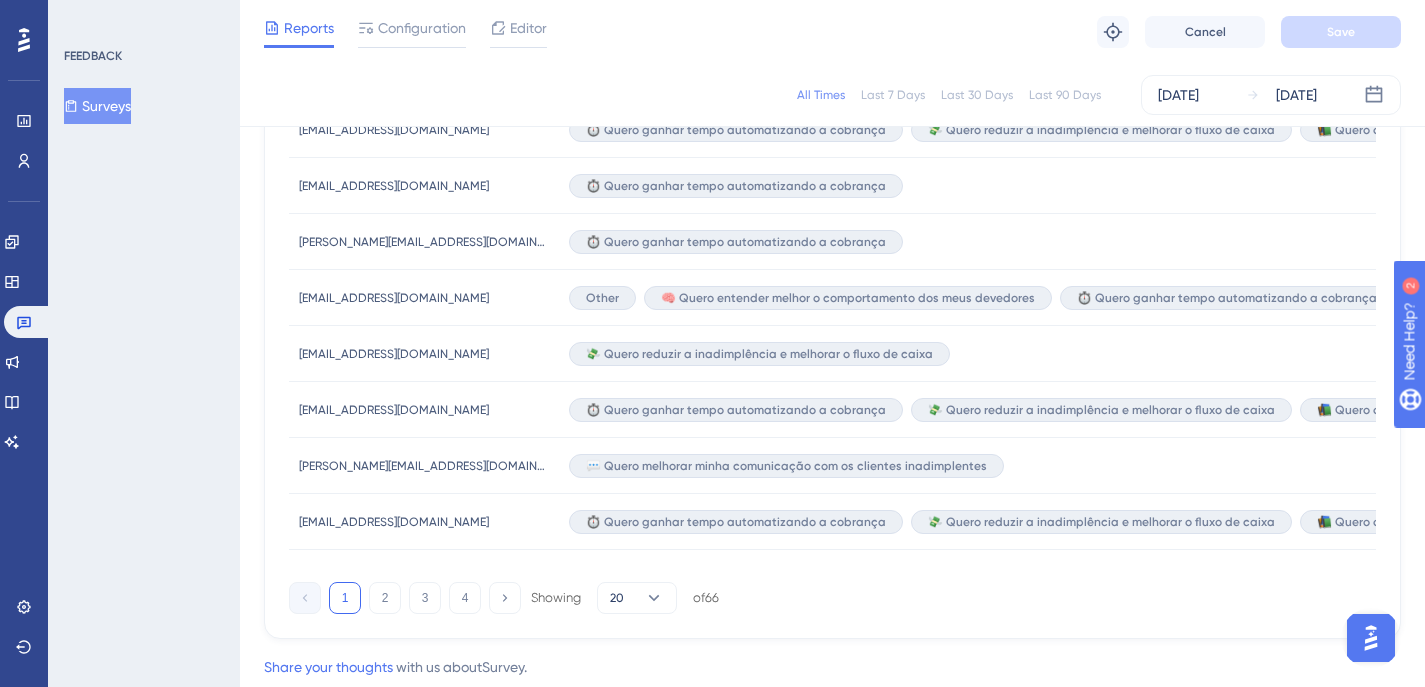 scroll, scrollTop: 1418, scrollLeft: 15, axis: both 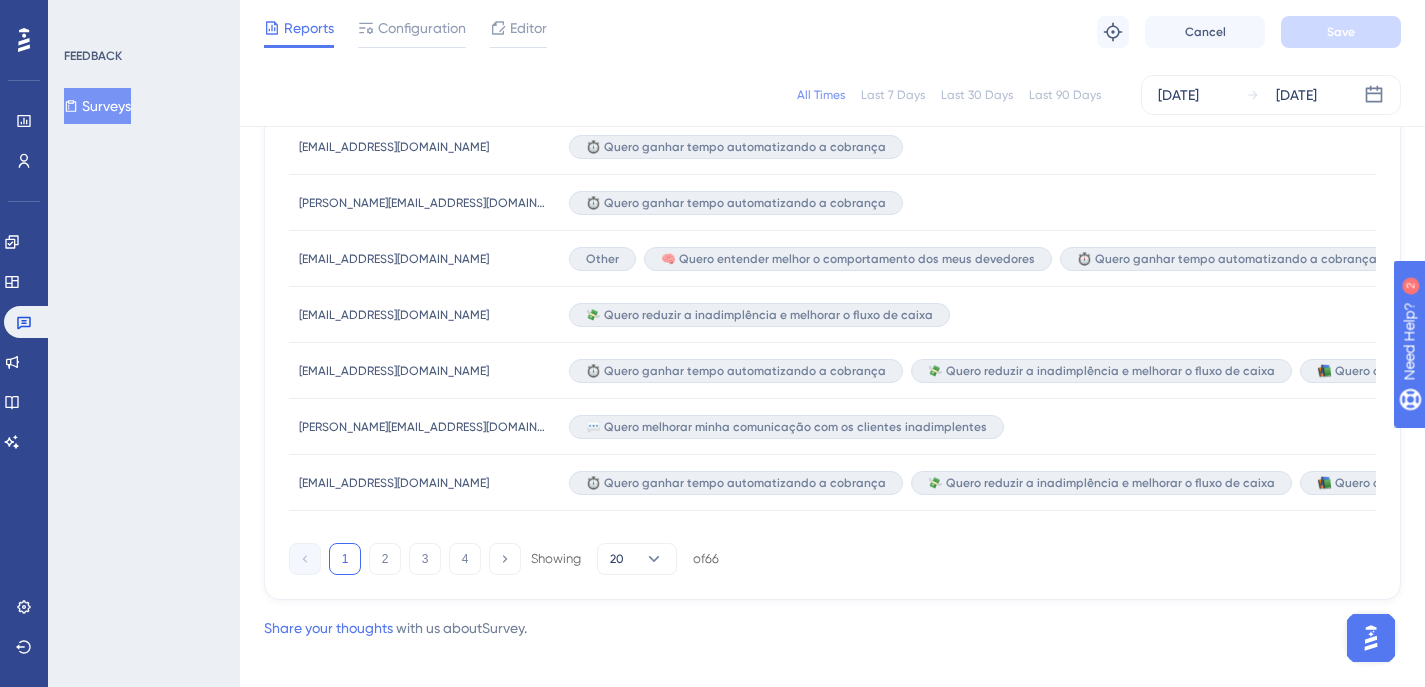 click on "💬 Quero melhorar minha comunicação com os clientes inadimplentes" at bounding box center [1560, 427] 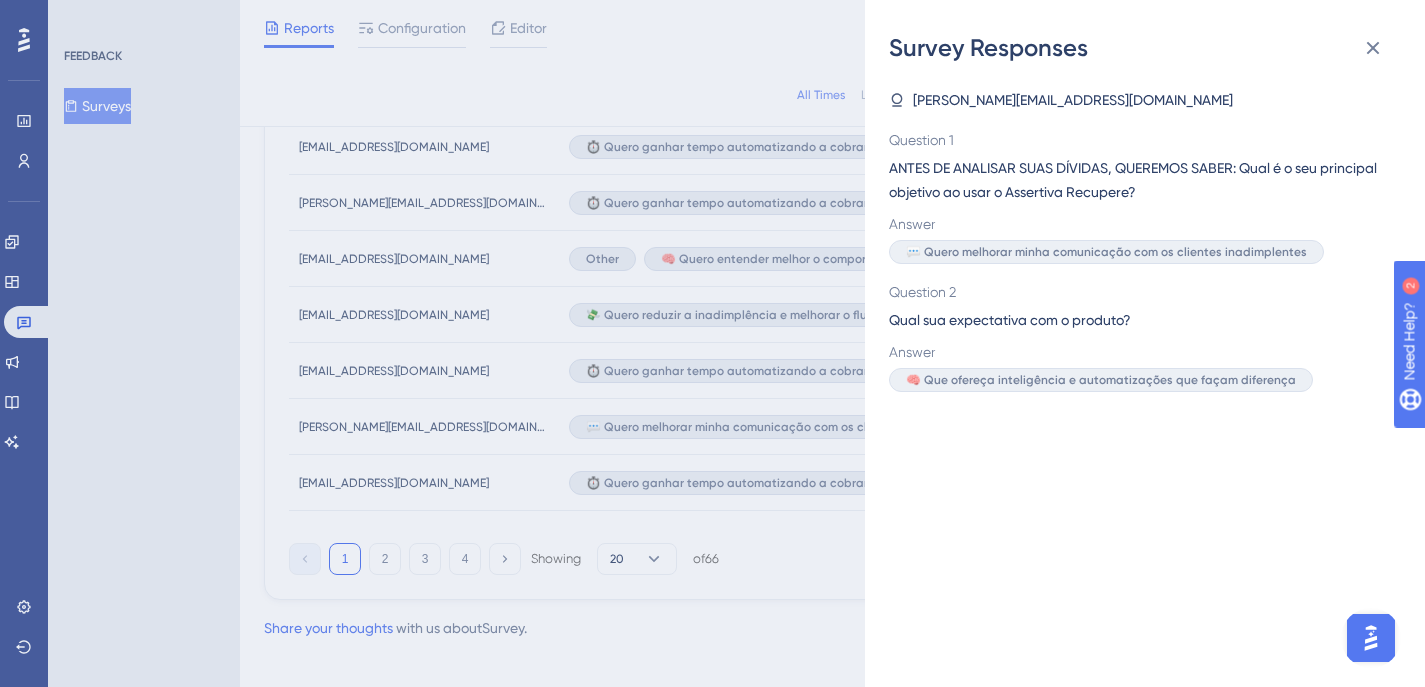 click on "Survey Responses [PERSON_NAME][EMAIL_ADDRESS][DOMAIN_NAME] Question 1 ANTES DE ANALISAR SUAS DÍVIDAS, QUEREMOS SABER:
Qual é o seu principal objetivo ao usar o Assertiva Recupere?  Answer 💬 Quero melhorar minha comunicação com os clientes inadimplentes Question 2 Qual sua expectativa com o produto? Answer 🧠 Que ofereça inteligência e automatizações que façam diferença" at bounding box center [712, 343] 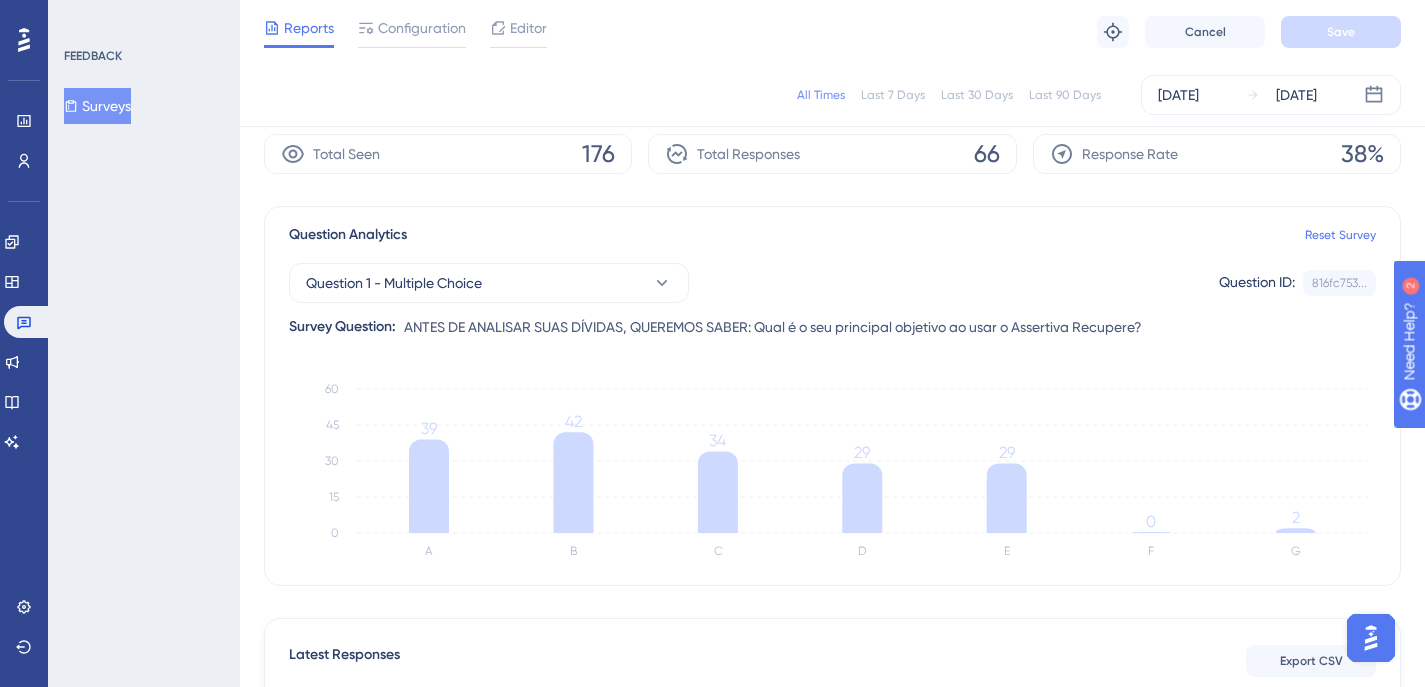 scroll, scrollTop: 73, scrollLeft: 15, axis: both 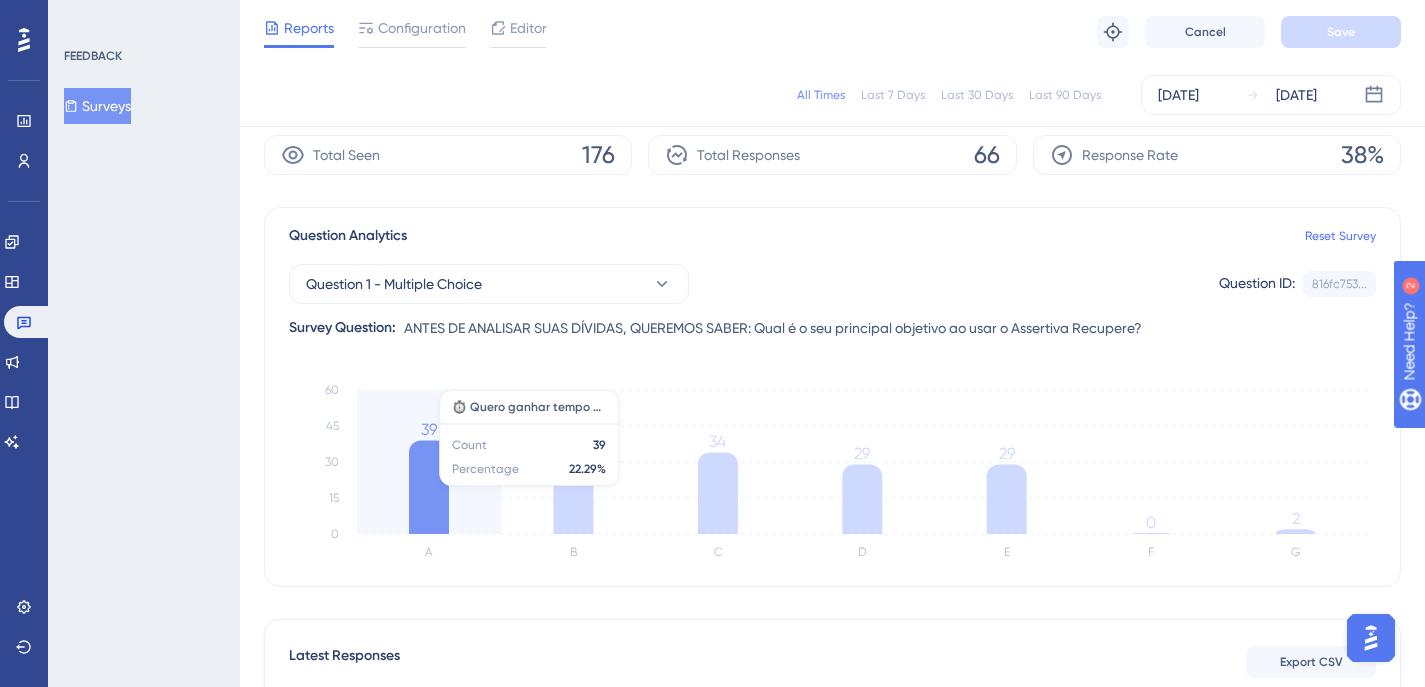 click on "A B C D E F G 0 15 30 45 60 39 42 34 29 29 0 2" 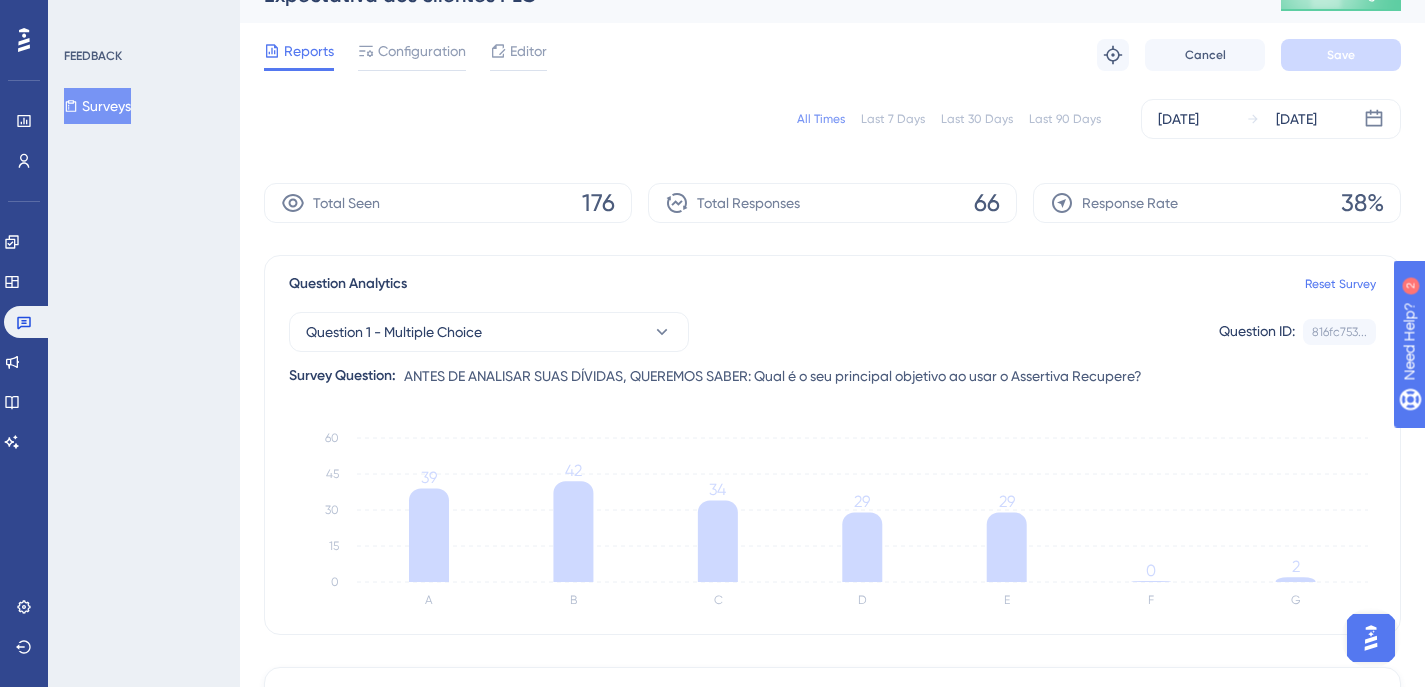 scroll, scrollTop: 0, scrollLeft: 15, axis: horizontal 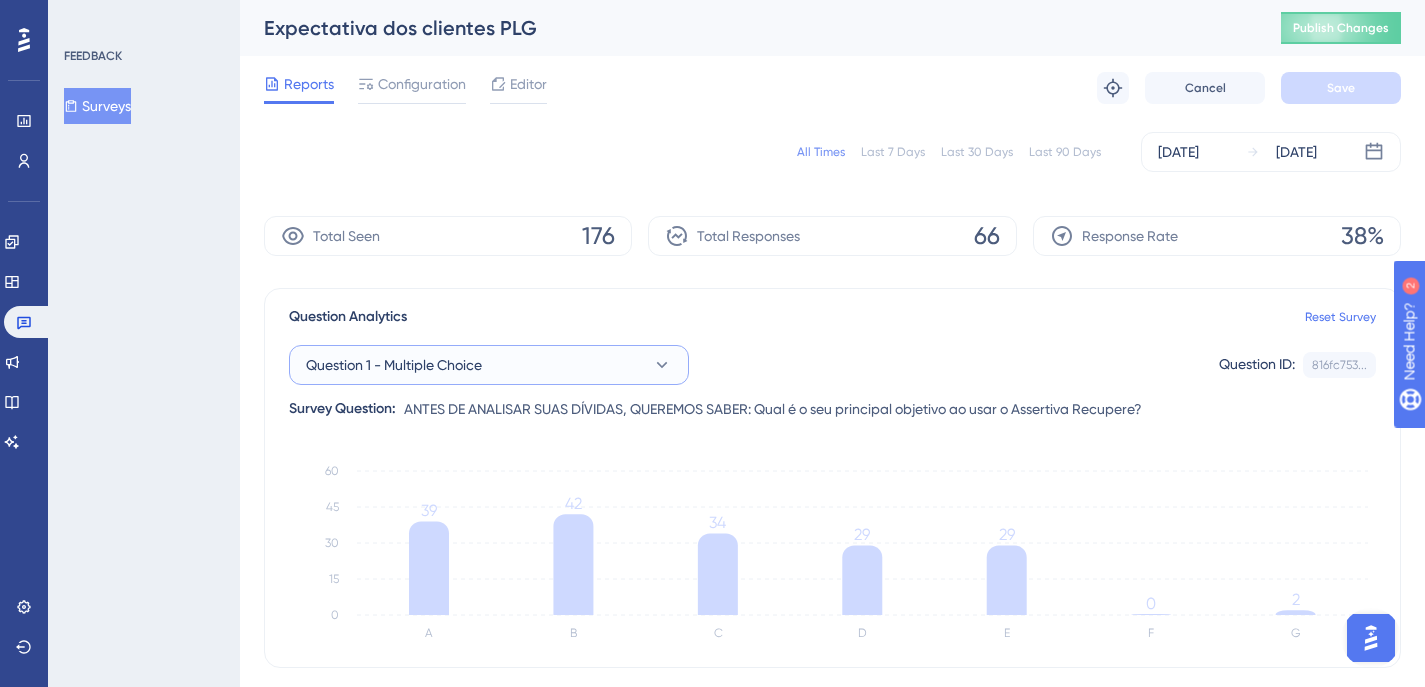 click on "Question 1 - Multiple Choice" at bounding box center (489, 365) 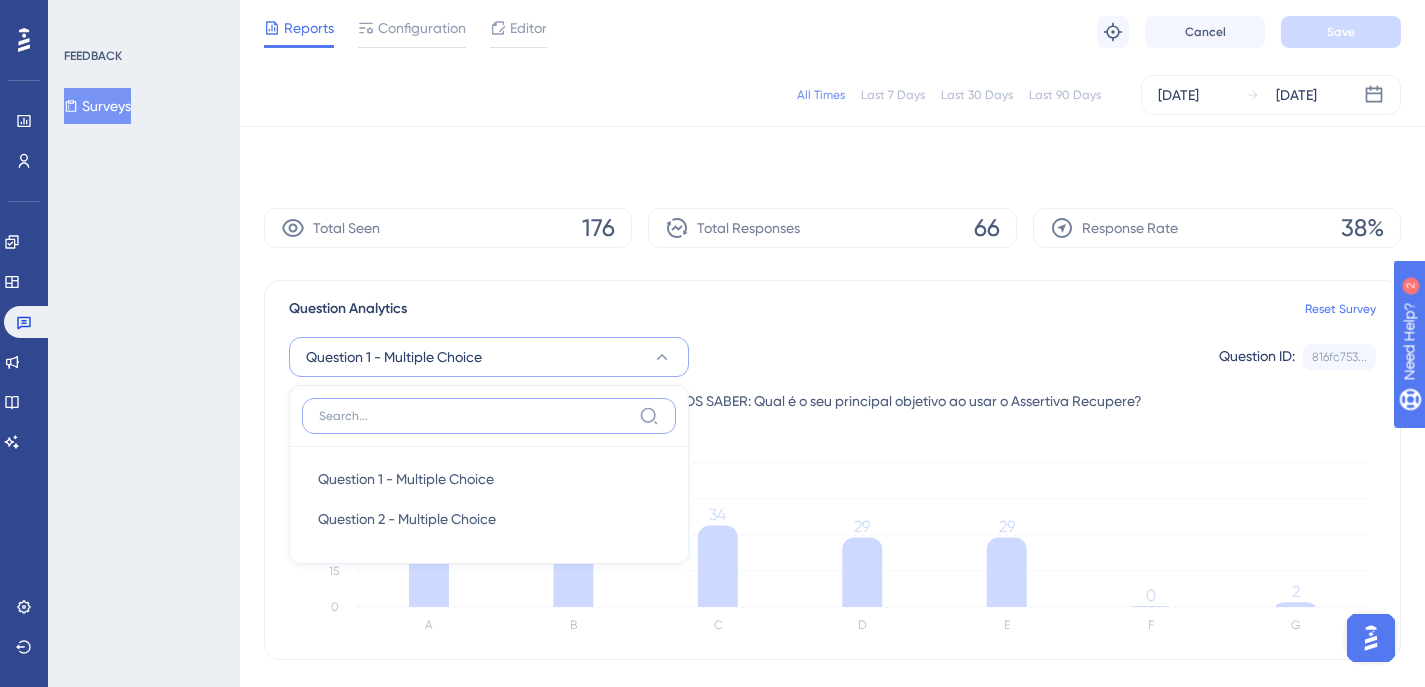 scroll, scrollTop: 138, scrollLeft: 15, axis: both 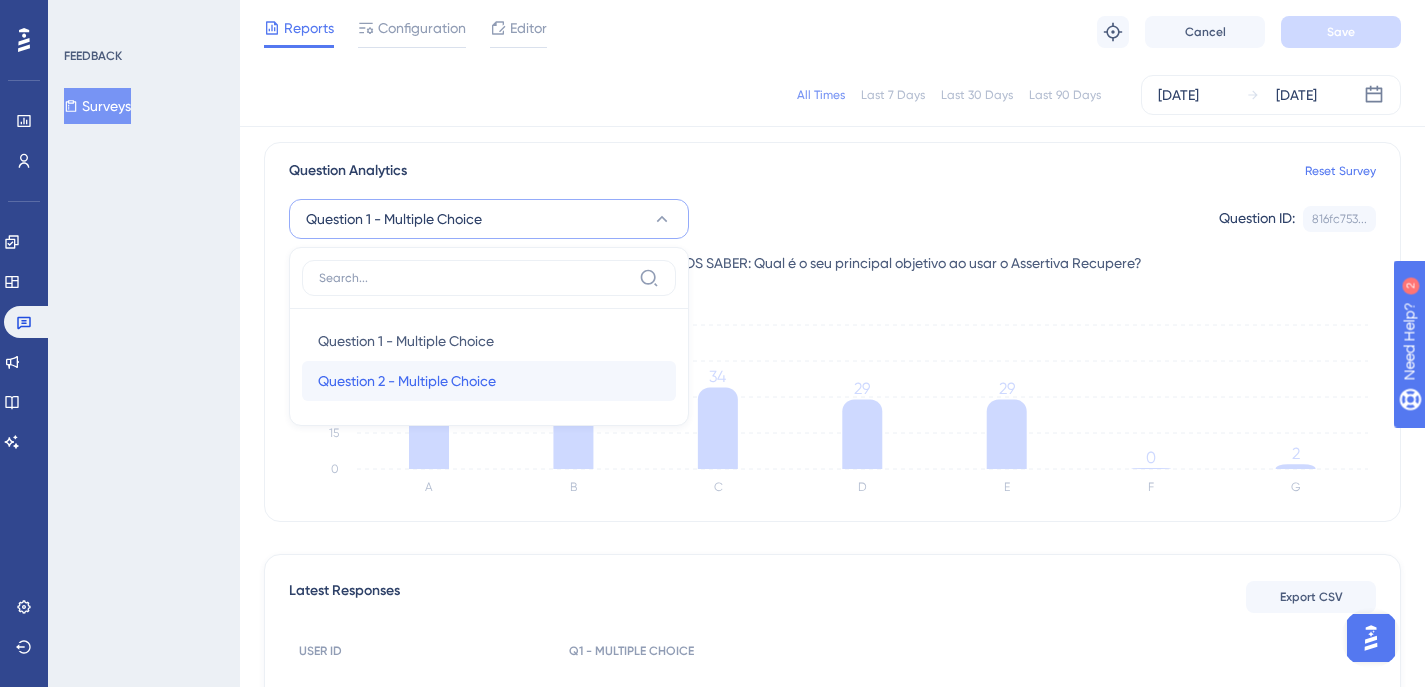 click on "Question 2 - Multiple Choice Question 2 - Multiple Choice" at bounding box center (489, 381) 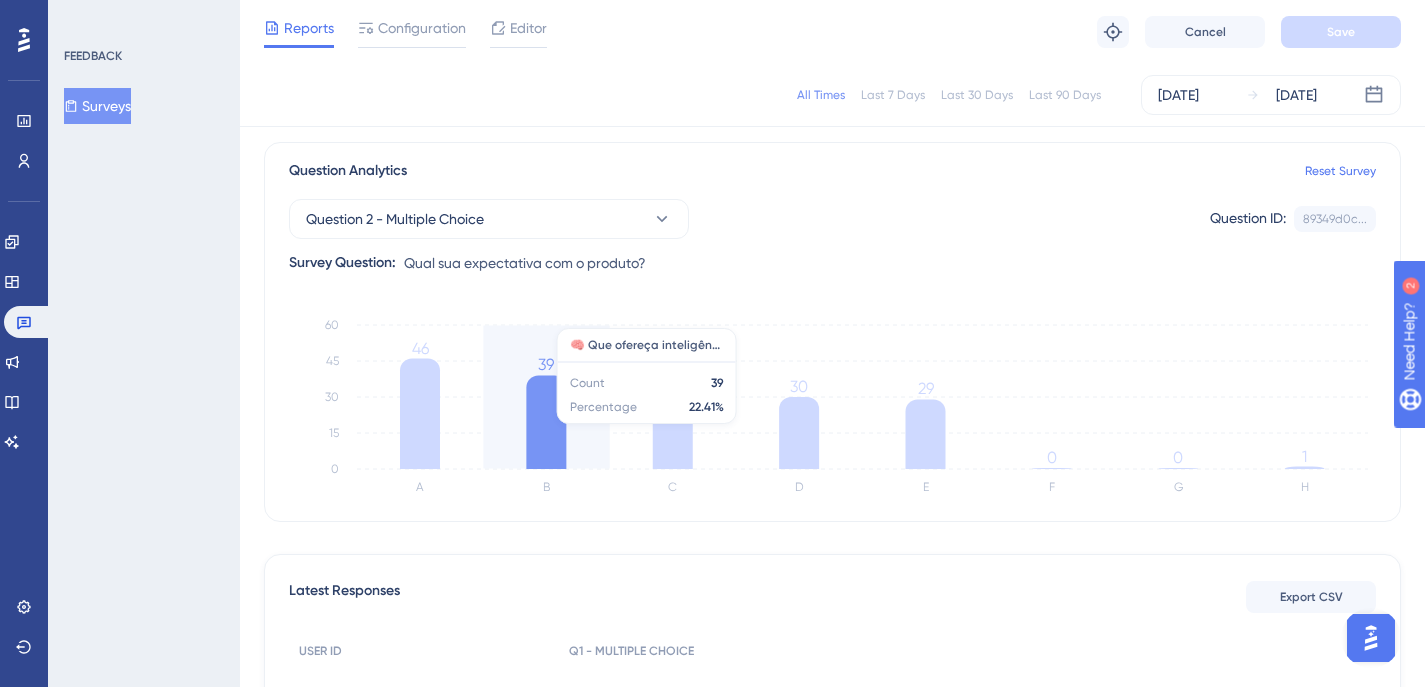 click 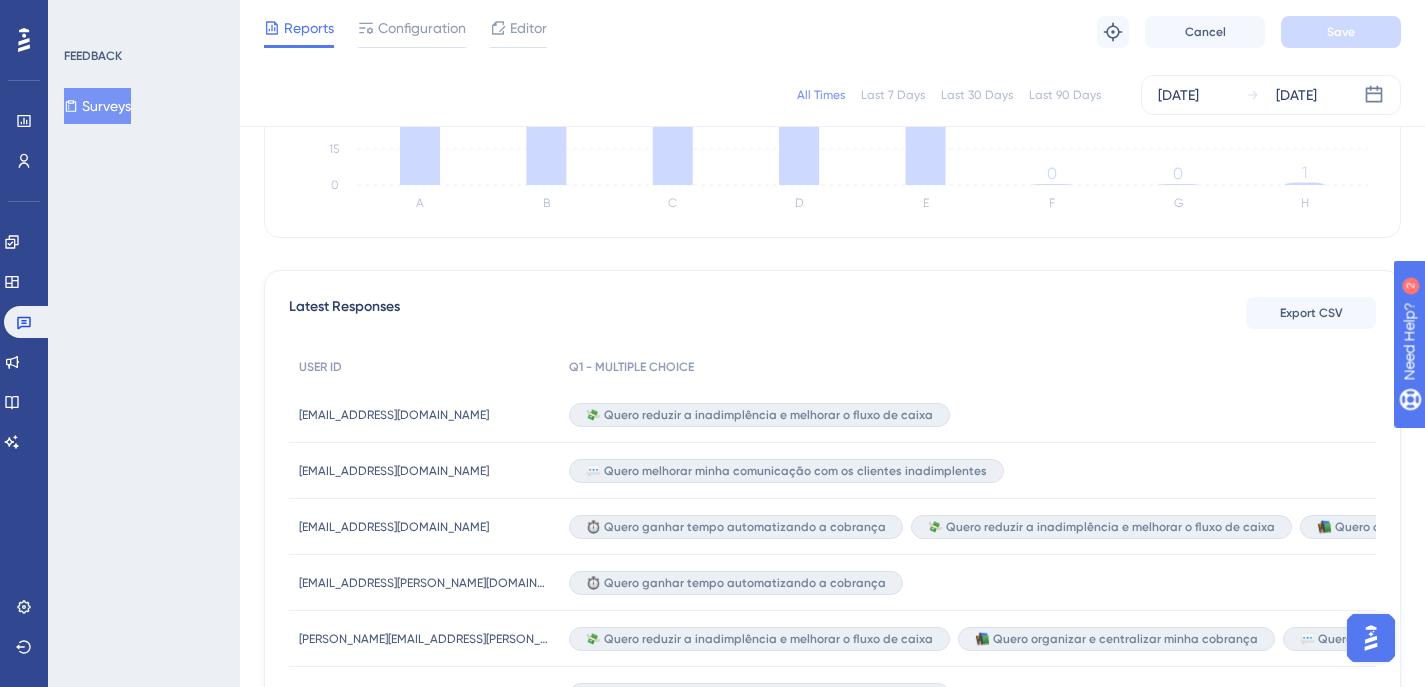 scroll, scrollTop: 440, scrollLeft: 15, axis: both 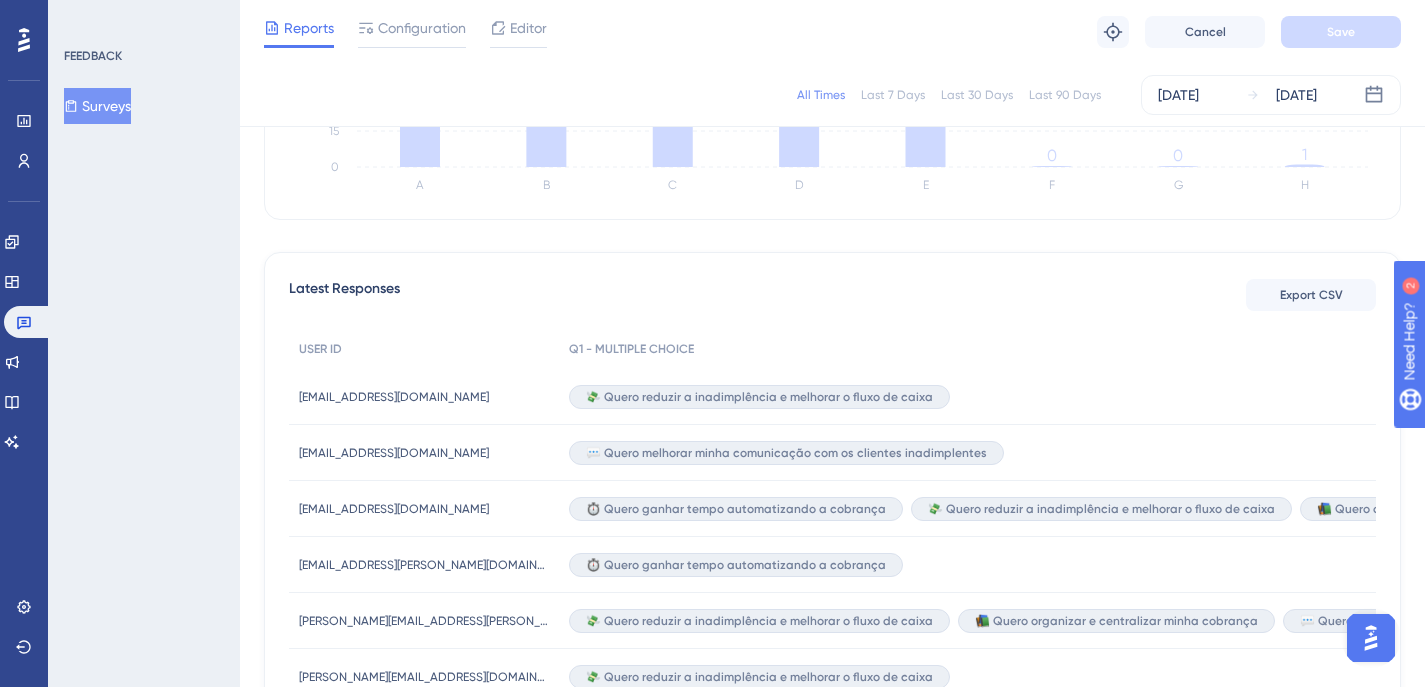 click on "⏱️ Quero ganhar tempo automatizando a cobrança 💸 Quero reduzir a inadimplência e melhorar o fluxo de caixa 📚 Quero organizar e centralizar minha cobrança 💬 Quero melhorar minha comunicação com os clientes inadimplentes 🧠 Quero entender melhor o comportamento dos meus devedores" at bounding box center (1560, 509) 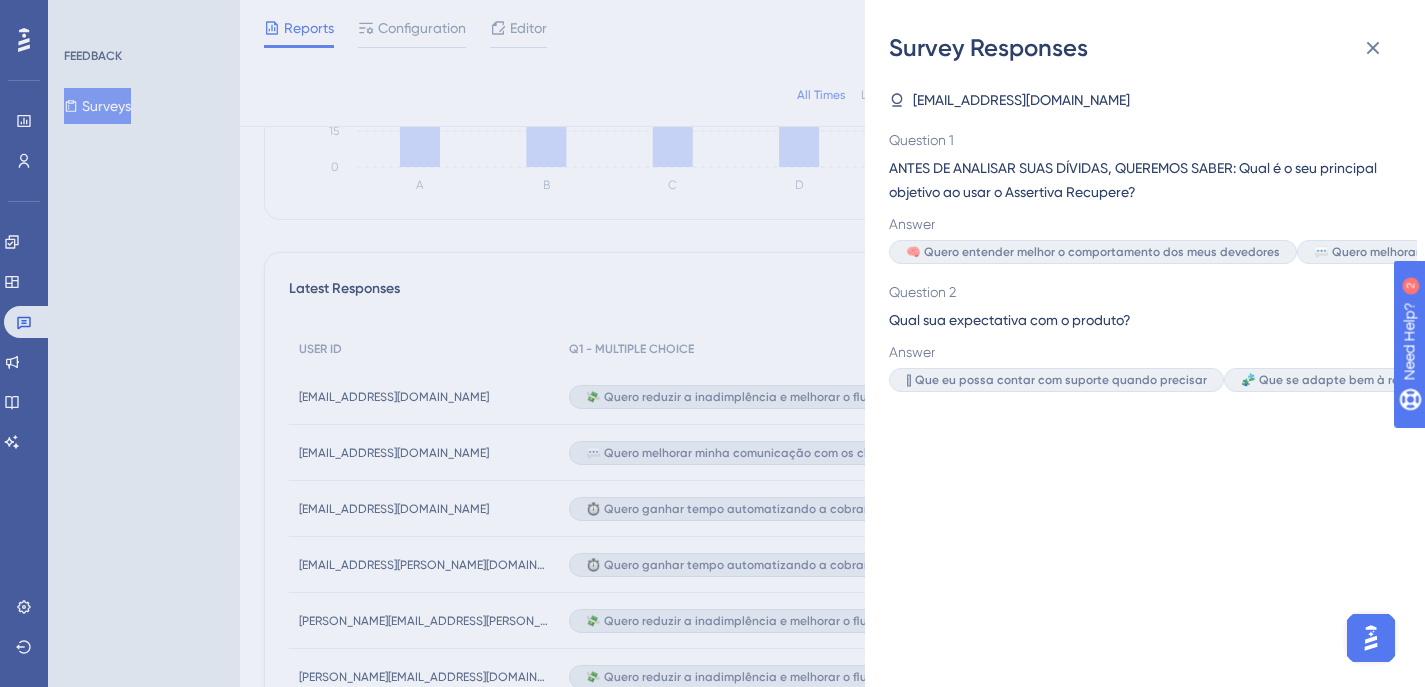 click on "Survey Responses [EMAIL_ADDRESS][DOMAIN_NAME] Question 1 ANTES DE ANALISAR SUAS DÍVIDAS, QUEREMOS SABER:
Qual é o seu principal objetivo ao usar o Assertiva Recupere?  Answer 🧠 Quero entender melhor o comportamento dos meus devedores 💬 Quero melhorar minha comunicação com os clientes inadimplentes 📚 Quero organizar e centralizar minha cobrança 💸 Quero reduzir a inadimplência e melhorar o fluxo de caixa ⏱️ Quero ganhar tempo automatizando a cobrança Question 2 Qual sua expectativa com o produto? Answer 🛟 Que eu possa contar com suporte quando precisar 🧩 Que se adapte bem à realidade da minha empresa 🎨 Que tenha uma interface [PERSON_NAME], organizada e agradável 🧠 Que ofereça inteligência e automatizações que façam diferença ⚙️ Que seja fácil de configurar e usar" at bounding box center [712, 343] 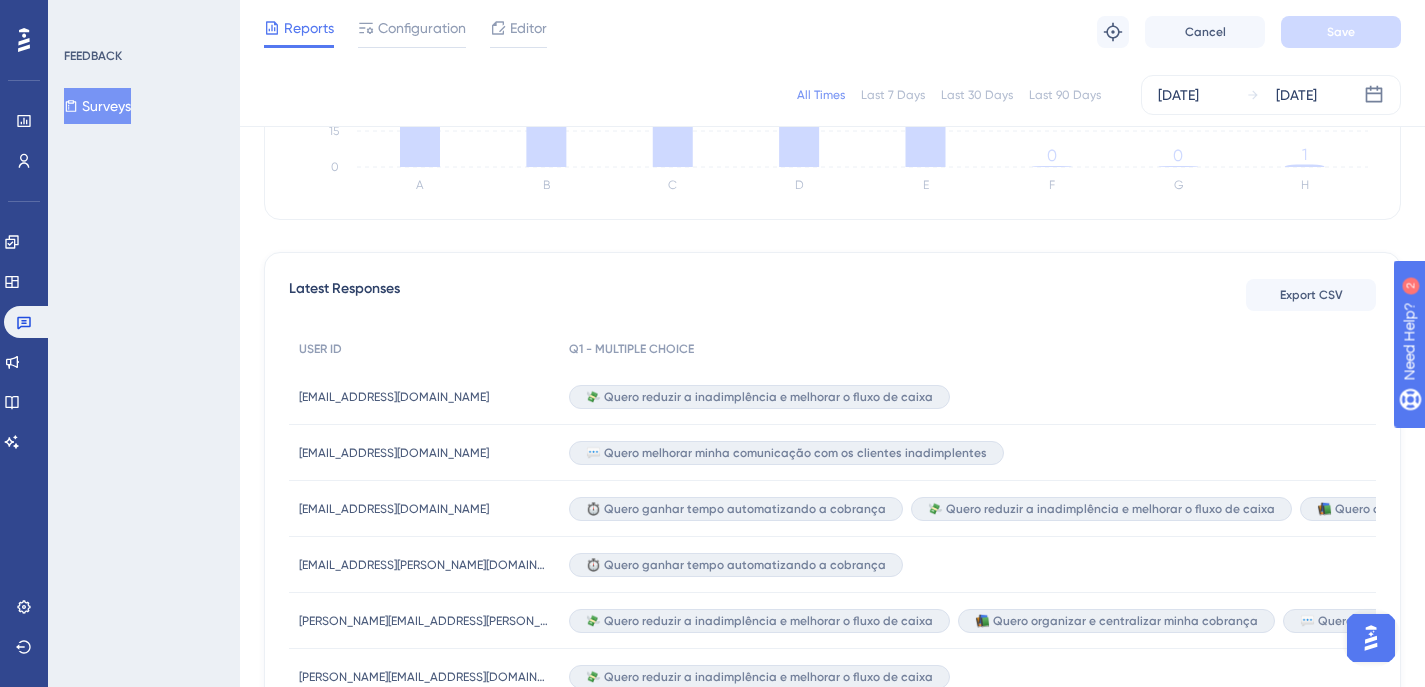 click on "💬 Quero melhorar minha comunicação com os clientes inadimplentes" at bounding box center (1560, 453) 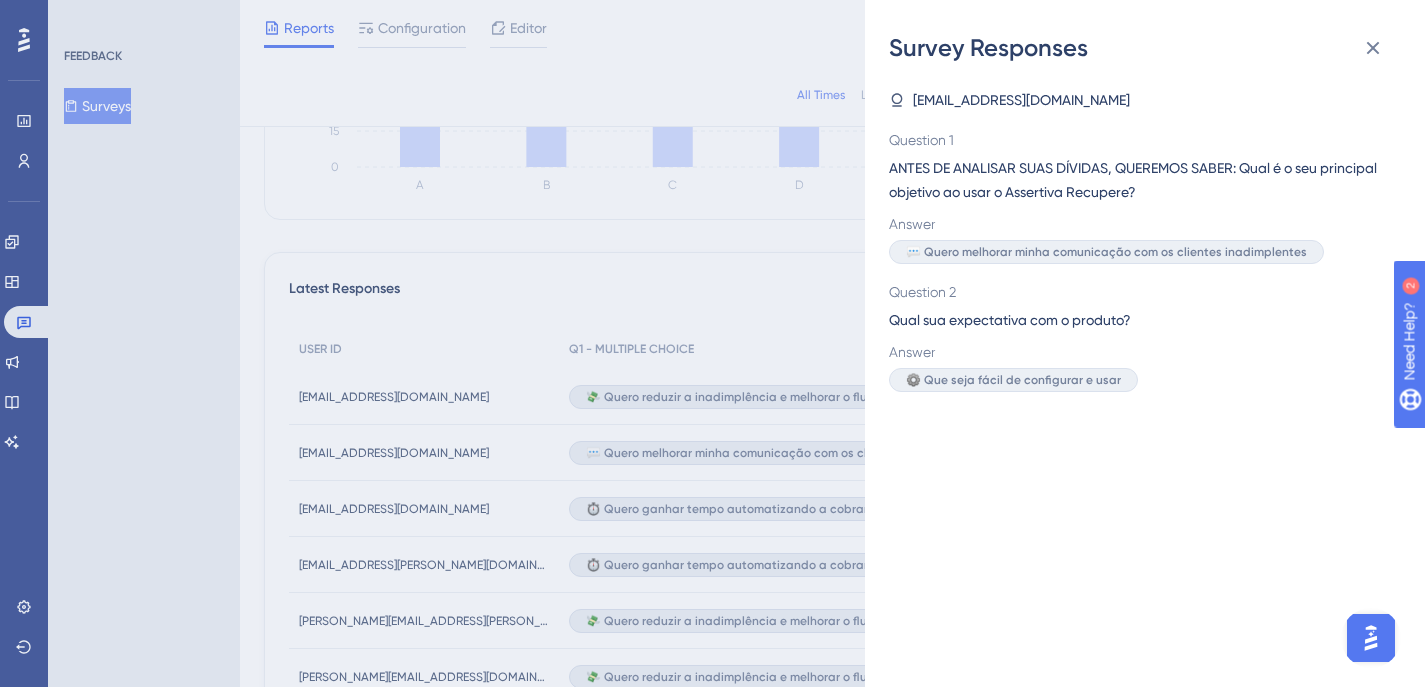 click on "Survey Responses [EMAIL_ADDRESS][DOMAIN_NAME] Question 1 ANTES DE ANALISAR SUAS DÍVIDAS, QUEREMOS SABER:
Qual é o seu principal objetivo ao usar o Assertiva Recupere?  Answer 💬 Quero melhorar minha comunicação com os clientes inadimplentes Question 2 Qual sua expectativa com o produto? Answer ⚙️ Que seja fácil de configurar e usar" at bounding box center (712, 343) 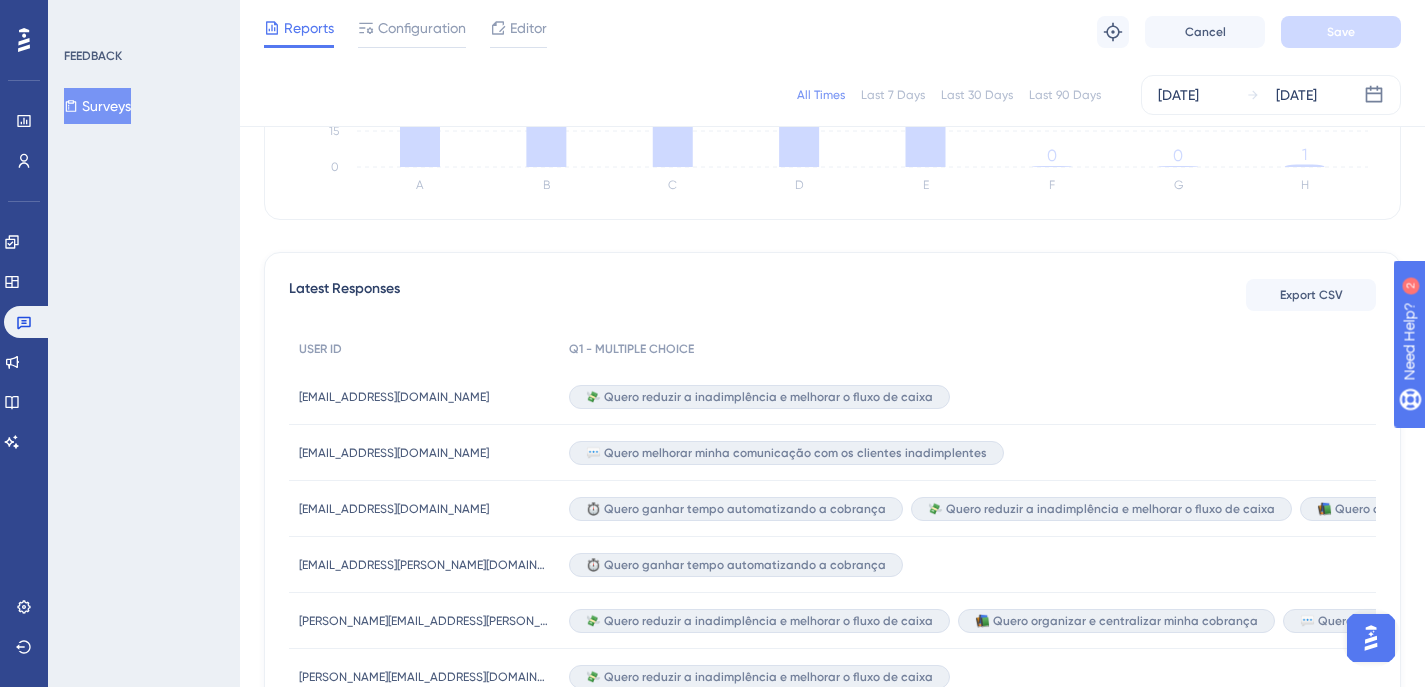 click on "💸 Quero reduzir a inadimplência e melhorar o fluxo de caixa" at bounding box center [1560, 397] 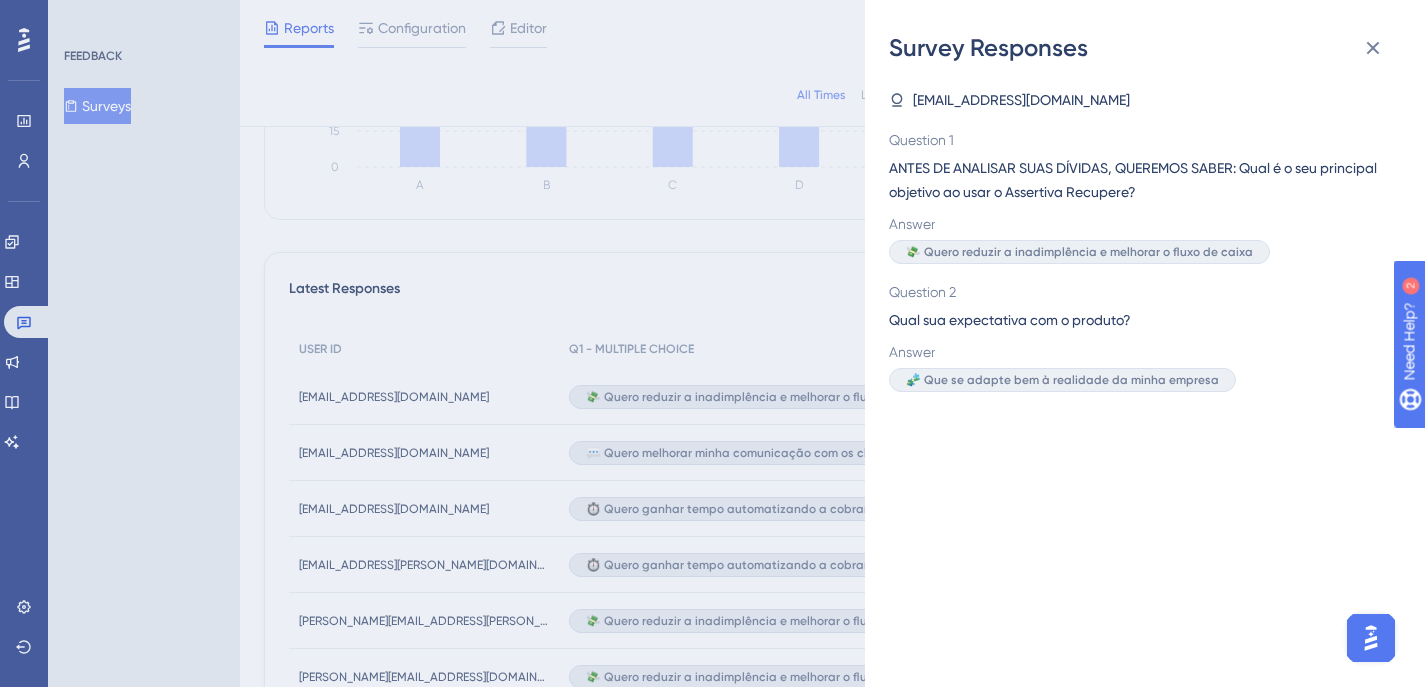 click on "Survey Responses [EMAIL_ADDRESS][DOMAIN_NAME] Question 1 ANTES DE ANALISAR SUAS DÍVIDAS, QUEREMOS SABER:
Qual é o seu principal objetivo ao usar o Assertiva Recupere?  Answer 💸 Quero reduzir a inadimplência e melhorar o fluxo de caixa Question 2 Qual sua expectativa com o produto? Answer 🧩 Que se adapte bem à realidade da minha empresa" at bounding box center [712, 343] 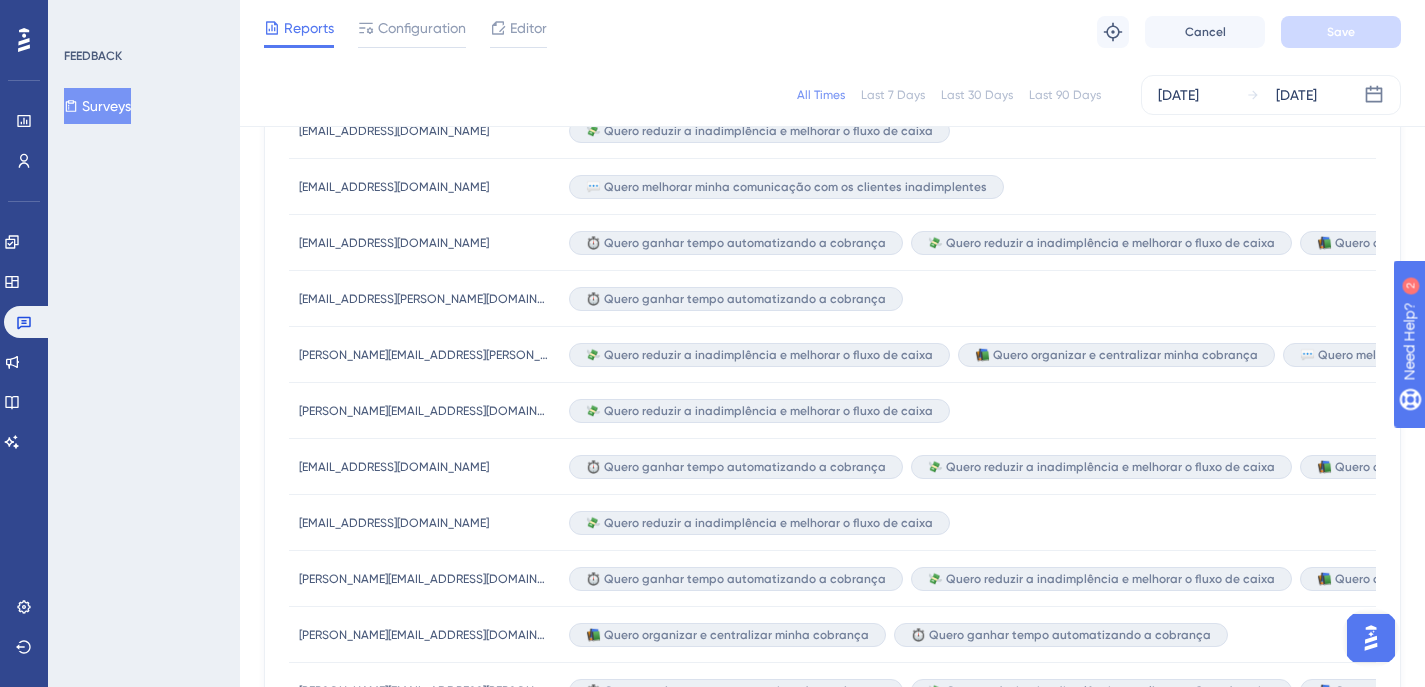scroll, scrollTop: 749, scrollLeft: 15, axis: both 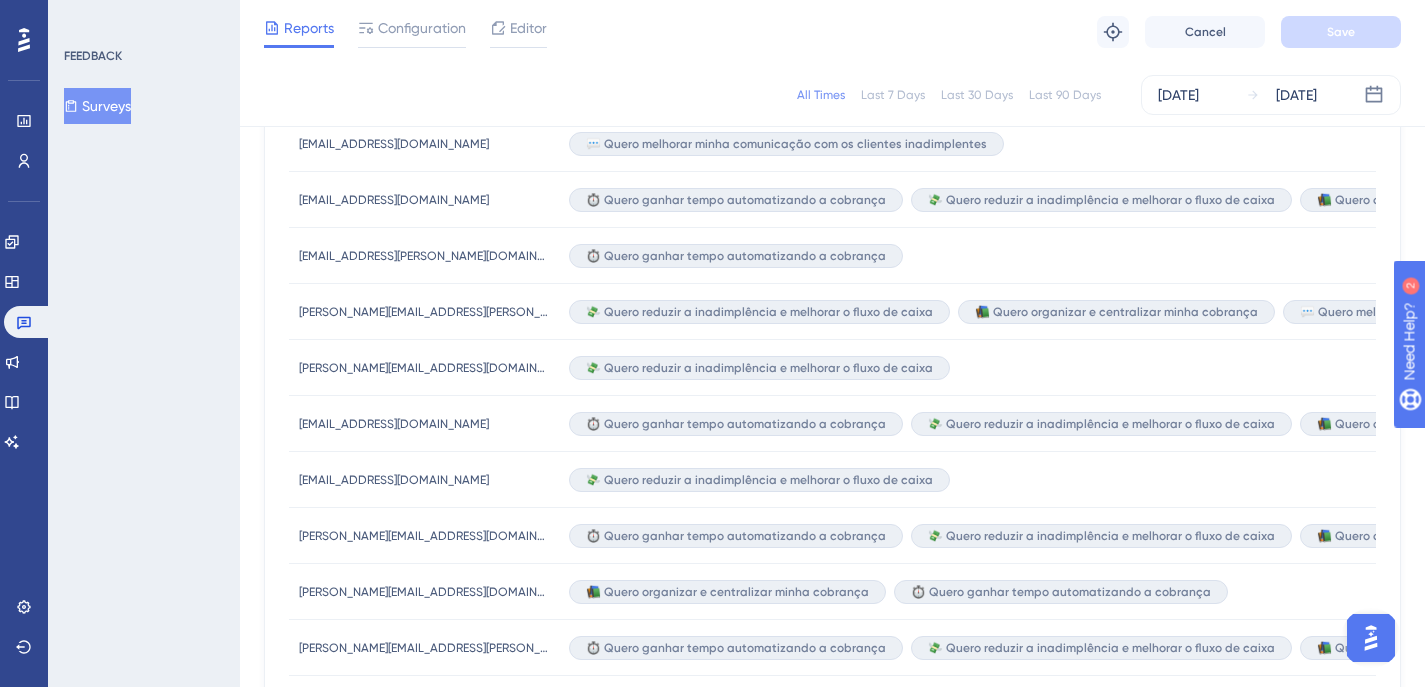 click on "💸 Quero reduzir a inadimplência e melhorar o fluxo de caixa" at bounding box center (1560, 368) 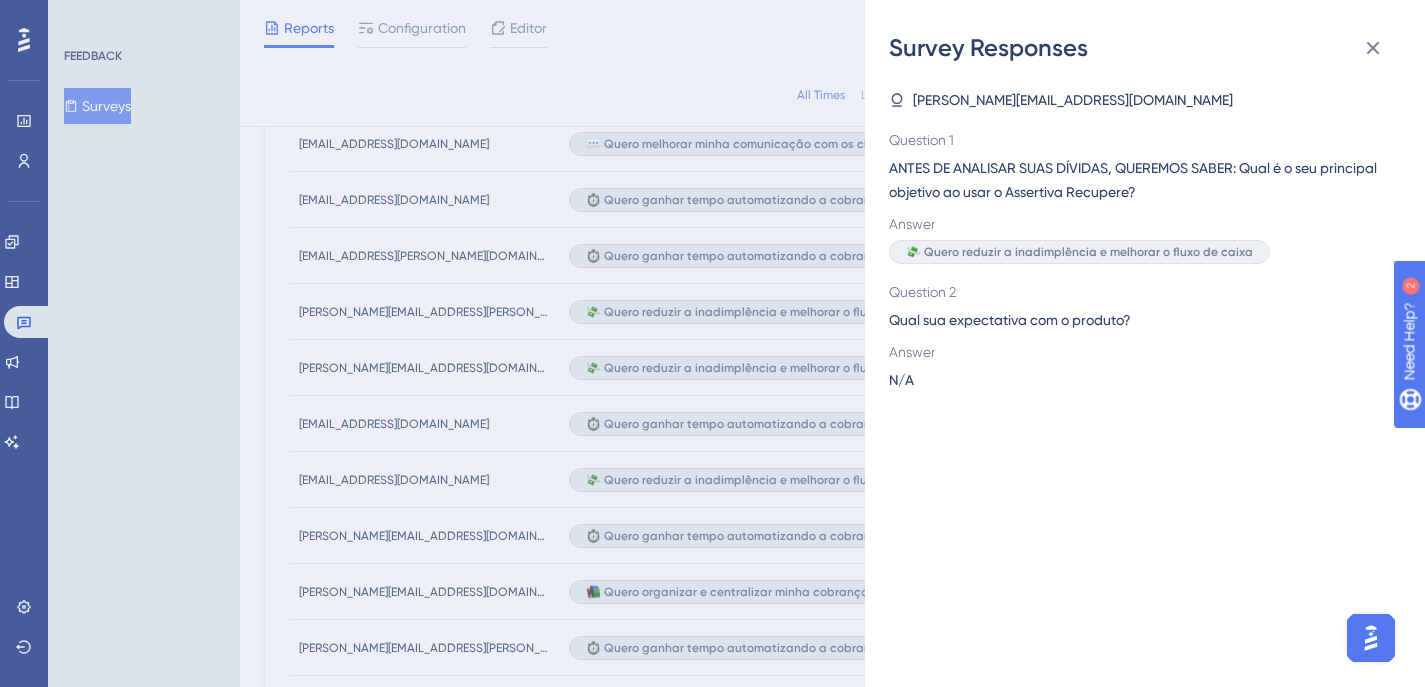 click on "Survey Responses [PERSON_NAME][EMAIL_ADDRESS][DOMAIN_NAME] Question 1 ANTES DE ANALISAR SUAS DÍVIDAS, QUEREMOS SABER:
Qual é o seu principal objetivo ao usar o Assertiva Recupere?  Answer 💸 Quero reduzir a inadimplência e melhorar o fluxo de caixa Question 2 Qual sua expectativa com o produto? Answer N/A" at bounding box center (712, 343) 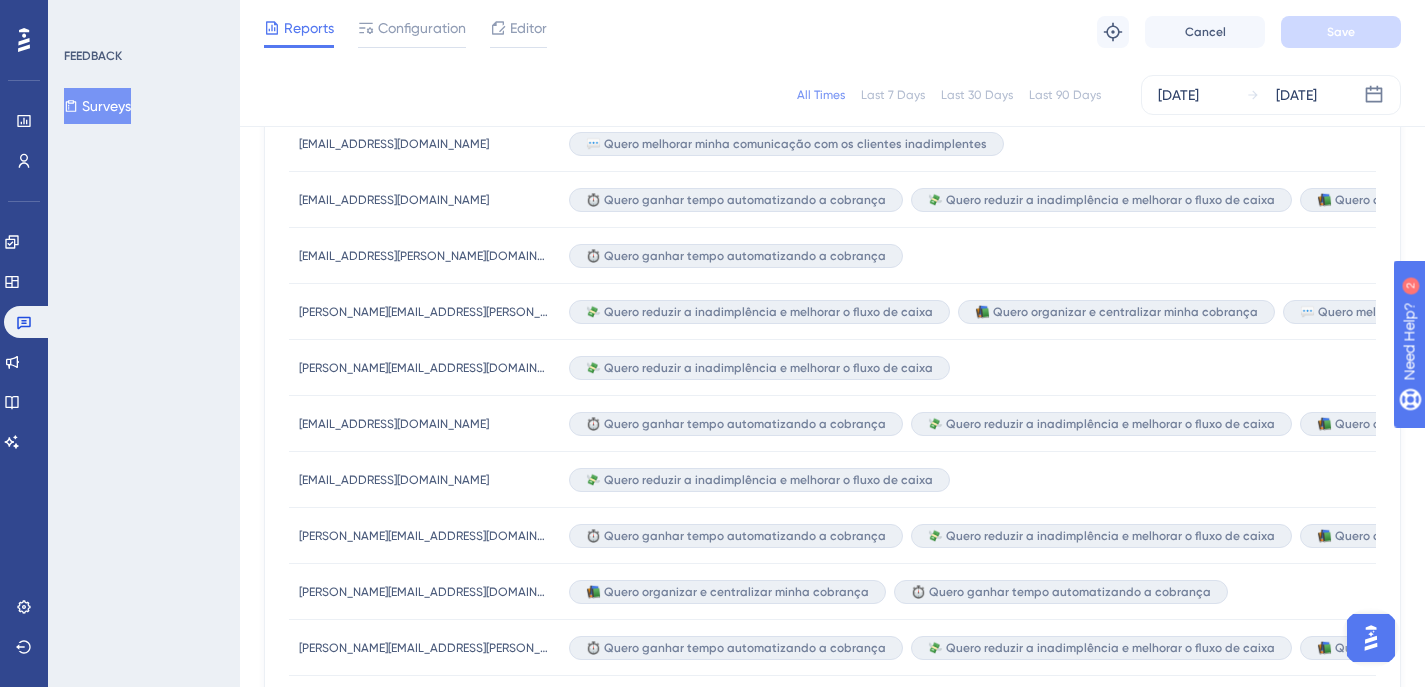 click on "💸 Quero reduzir a inadimplência e melhorar o fluxo de caixa 📚 Quero organizar e centralizar minha cobrança 💬 Quero melhorar minha comunicação com os clientes inadimplentes 🧠 Quero entender melhor o comportamento dos meus devedores ⏱️ Quero ganhar tempo automatizando a cobrança" at bounding box center [1560, 312] 